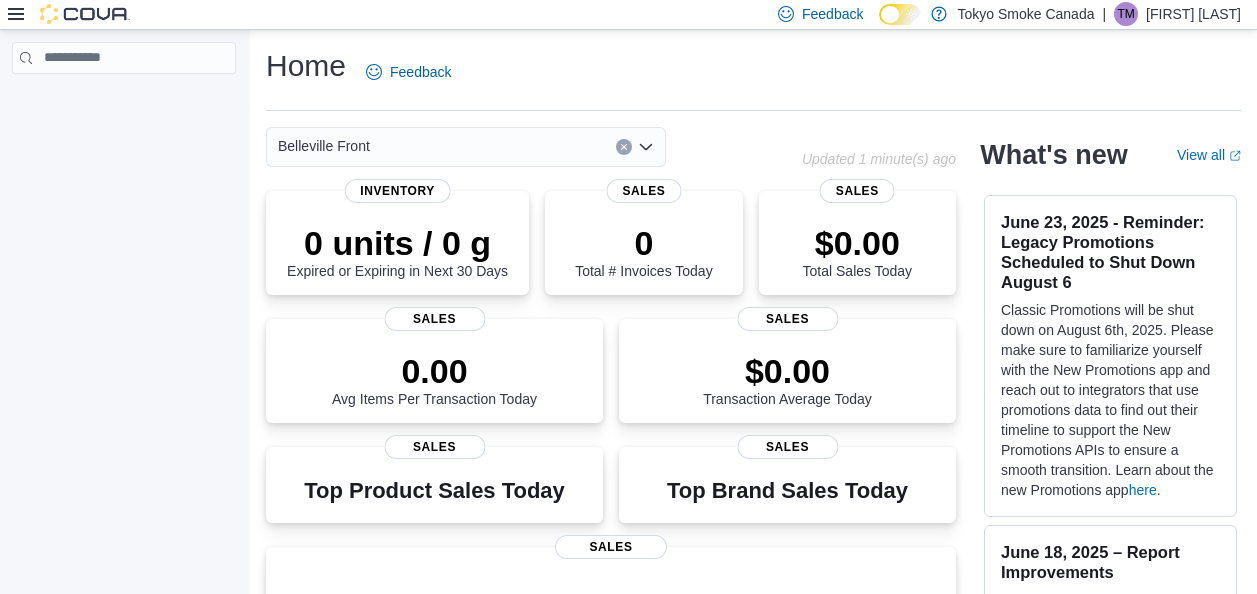 scroll, scrollTop: 0, scrollLeft: 0, axis: both 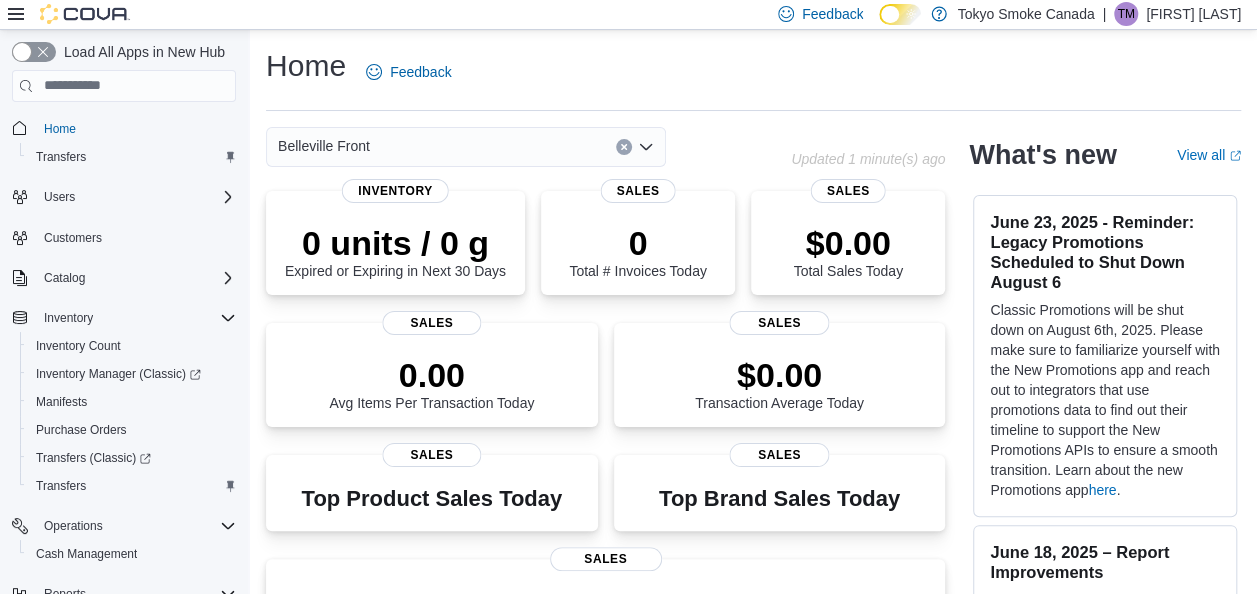 click 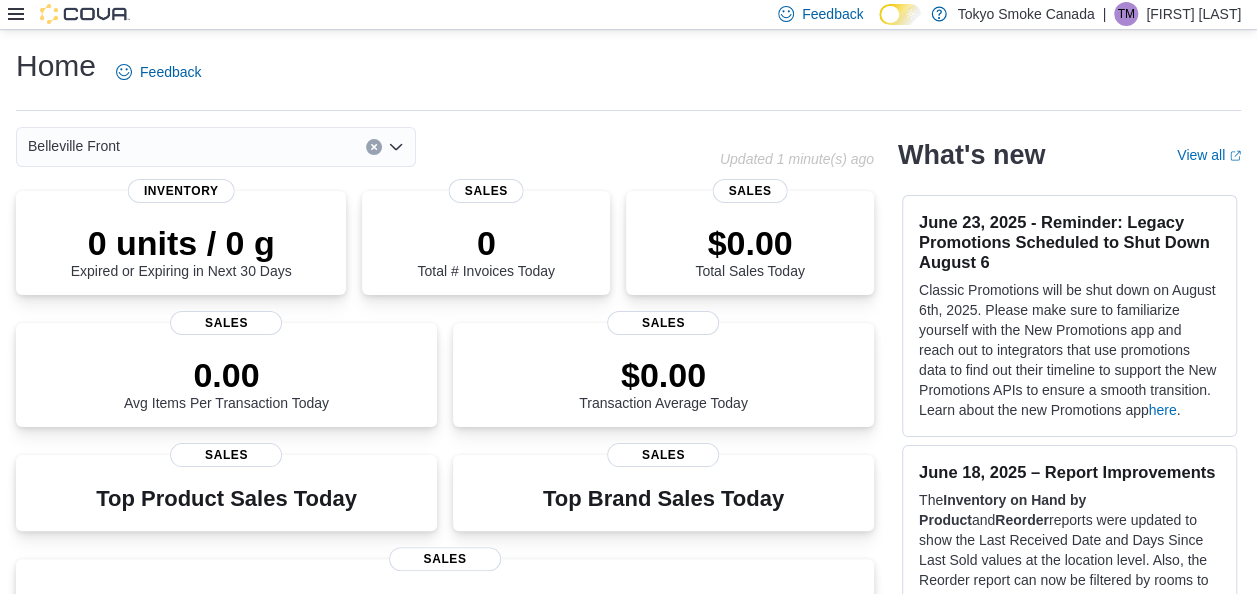 click 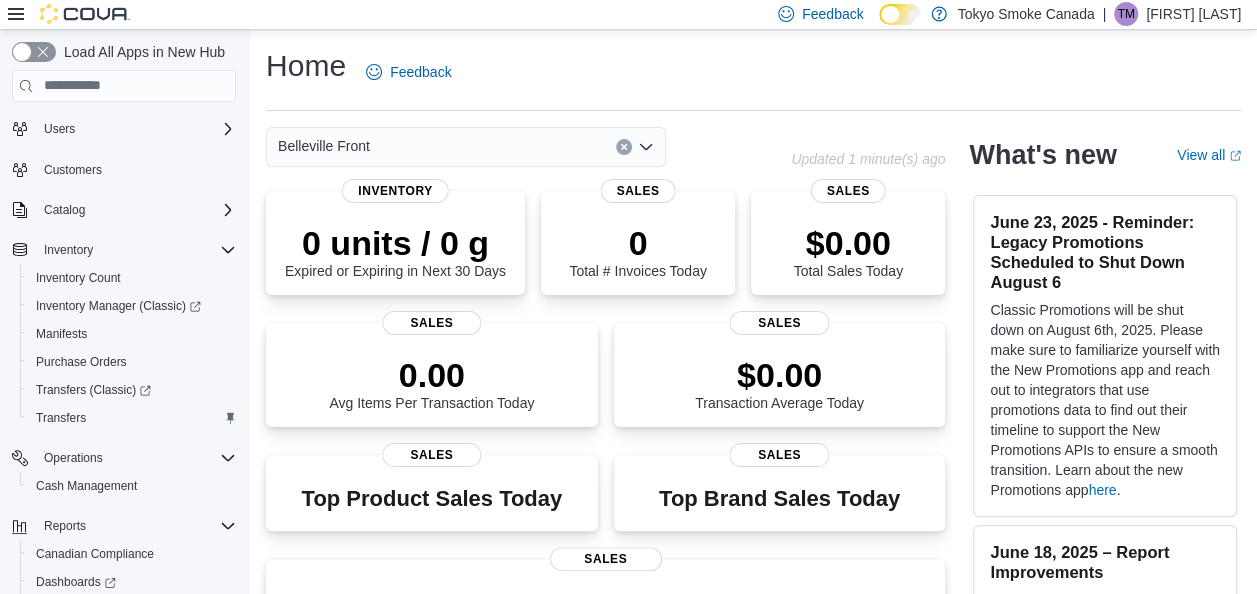 scroll, scrollTop: 178, scrollLeft: 0, axis: vertical 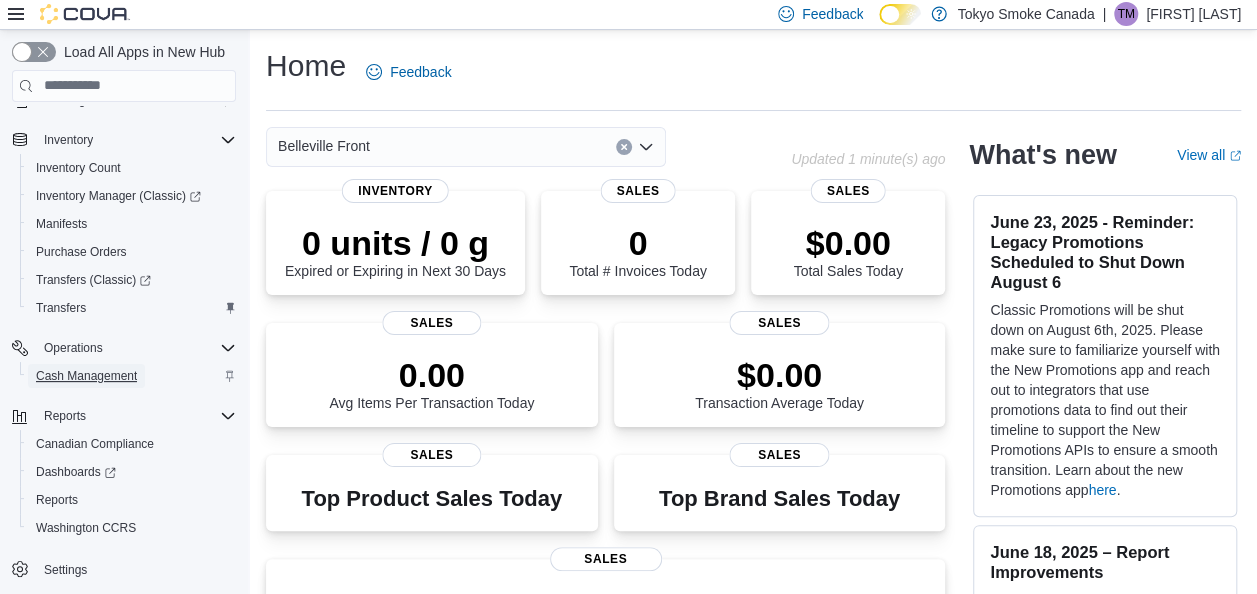 click on "Cash Management" at bounding box center (86, 376) 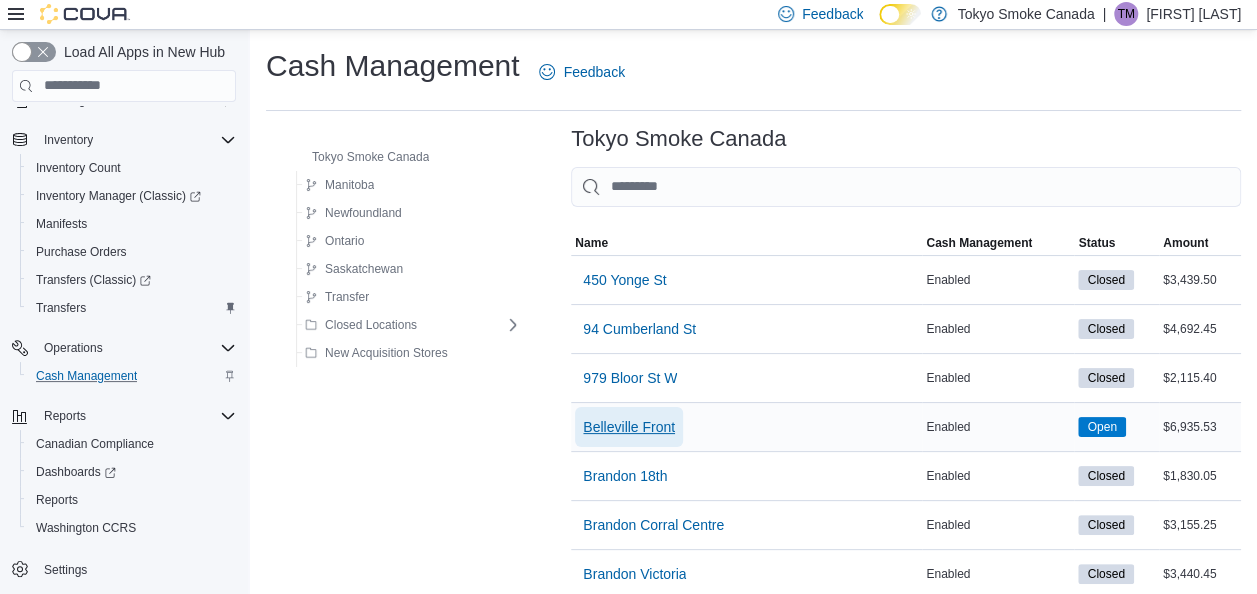 click on "Belleville Front" at bounding box center [629, 427] 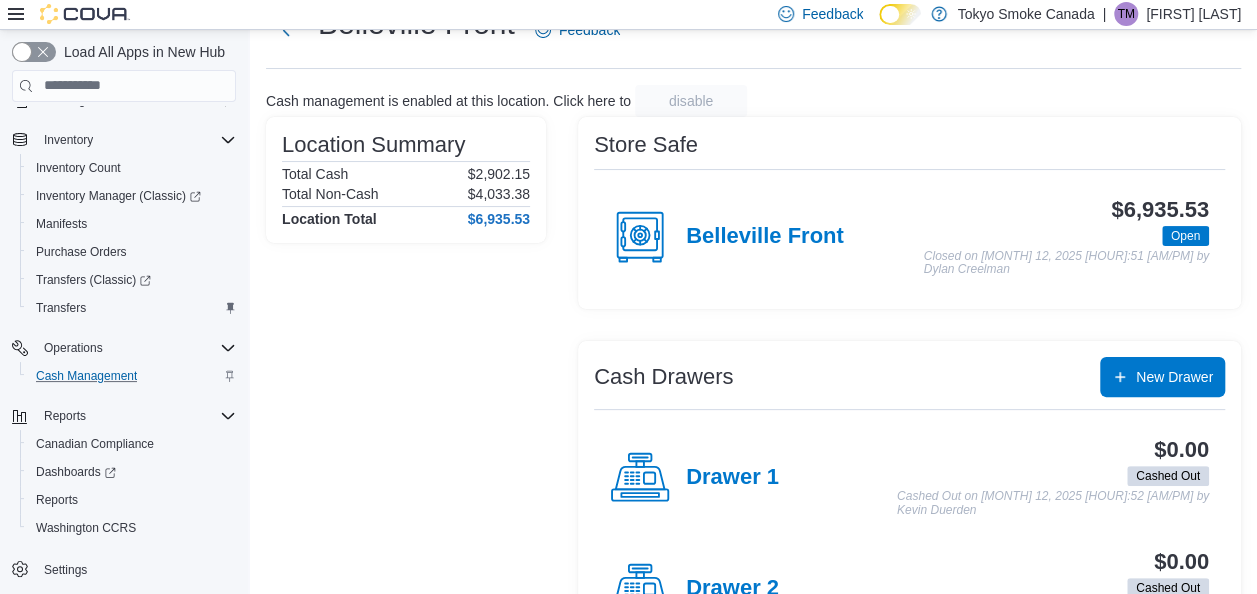 scroll, scrollTop: 70, scrollLeft: 0, axis: vertical 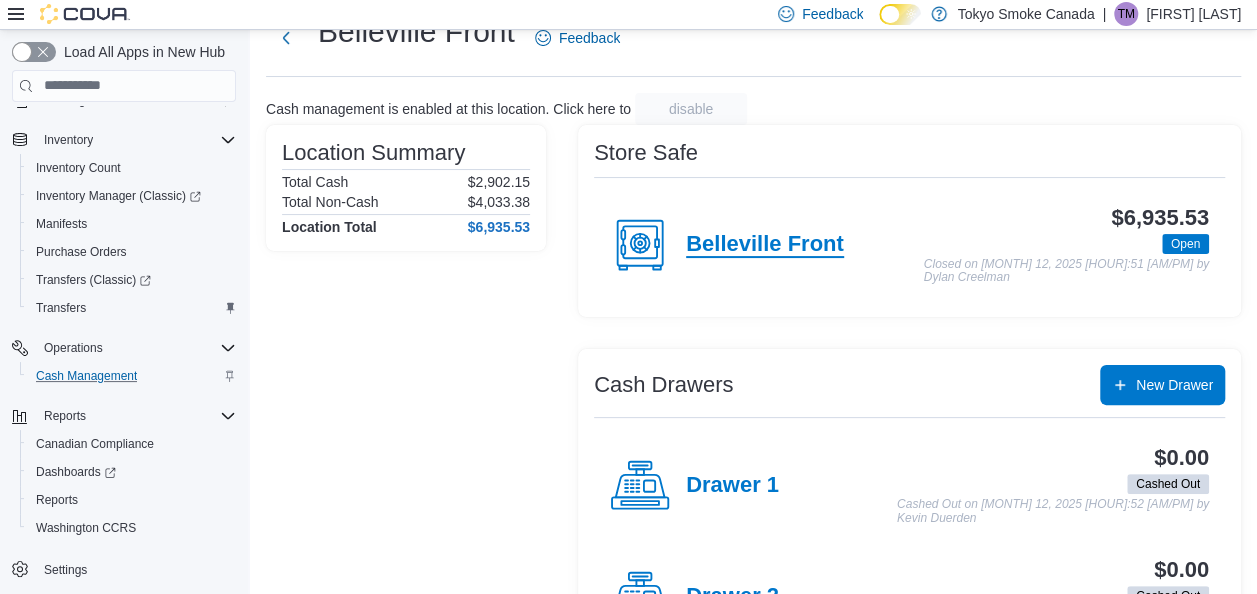 click on "Belleville Front" at bounding box center [765, 245] 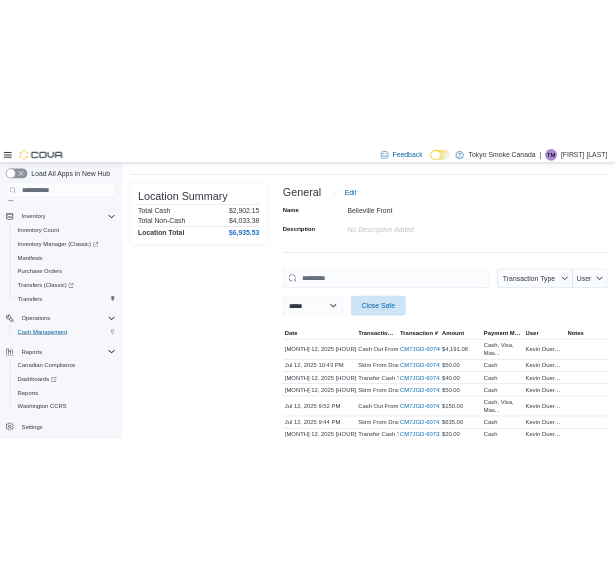 scroll, scrollTop: 0, scrollLeft: 0, axis: both 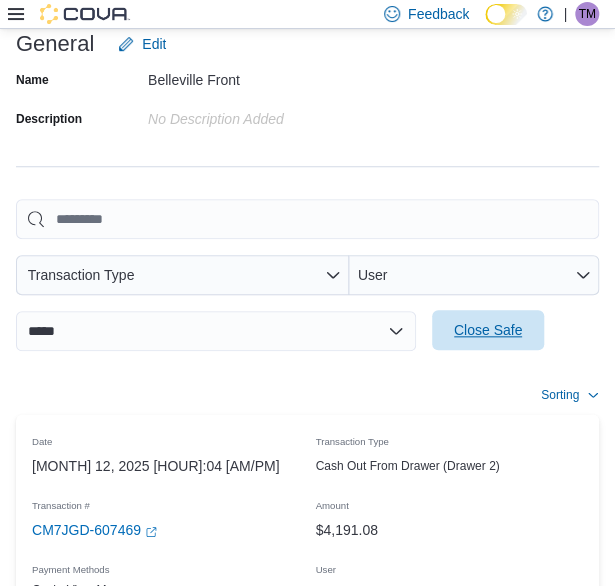 click on "Close Safe" at bounding box center [488, 330] 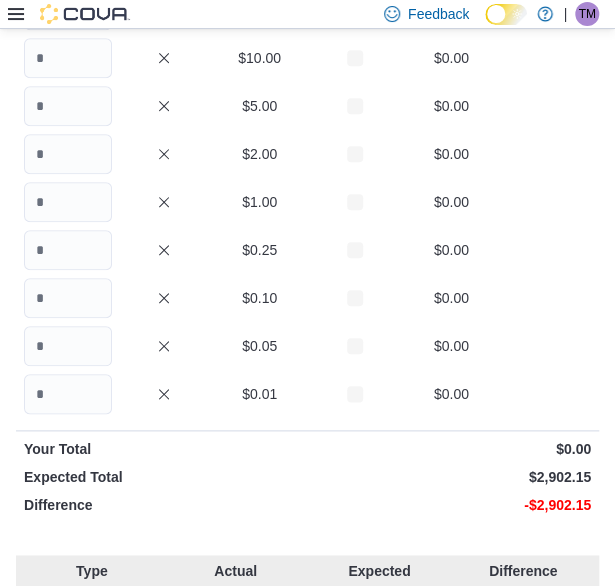 scroll, scrollTop: 179, scrollLeft: 0, axis: vertical 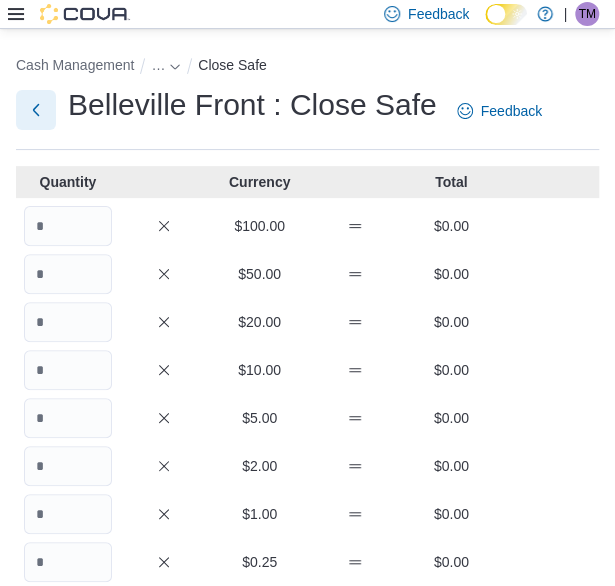 click at bounding box center [36, 110] 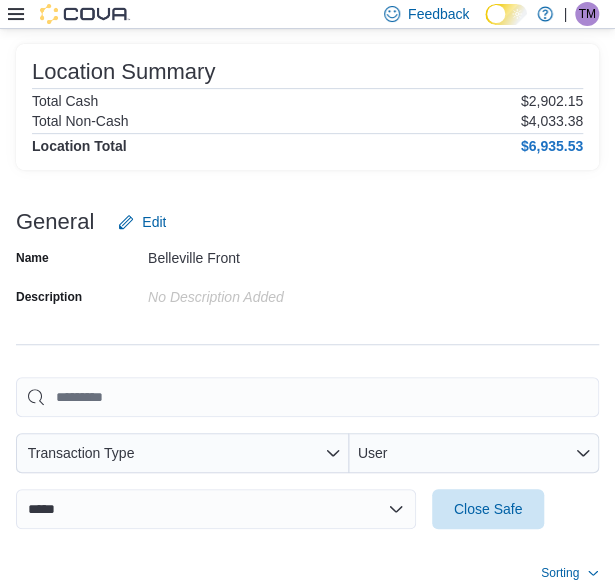 scroll, scrollTop: 300, scrollLeft: 0, axis: vertical 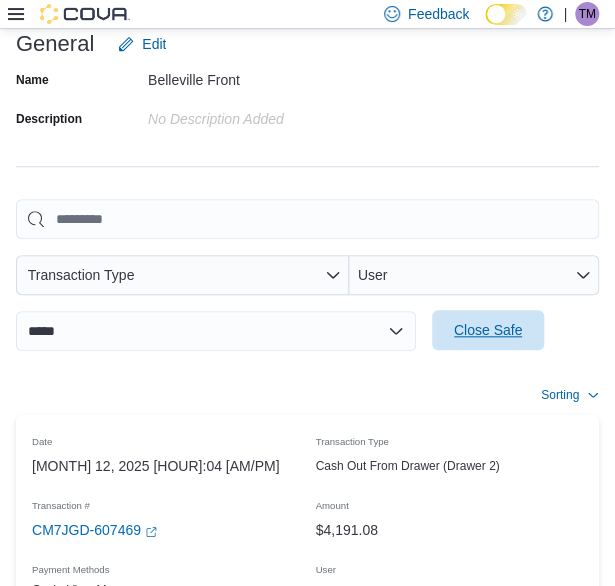 click on "Close Safe" at bounding box center [488, 330] 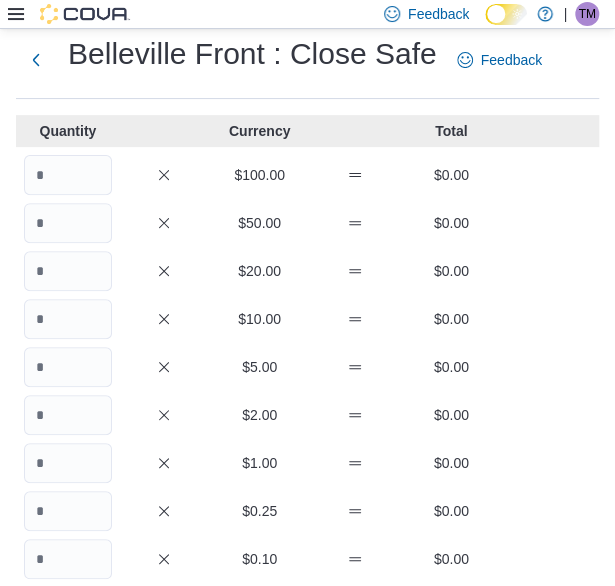 scroll, scrollTop: 0, scrollLeft: 0, axis: both 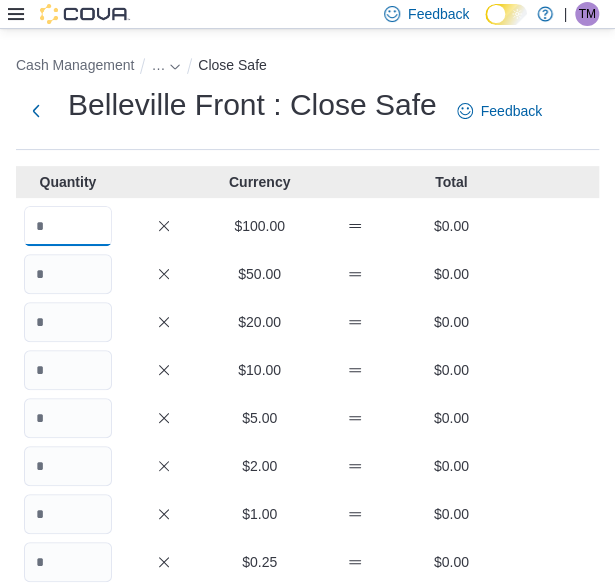click at bounding box center [68, 226] 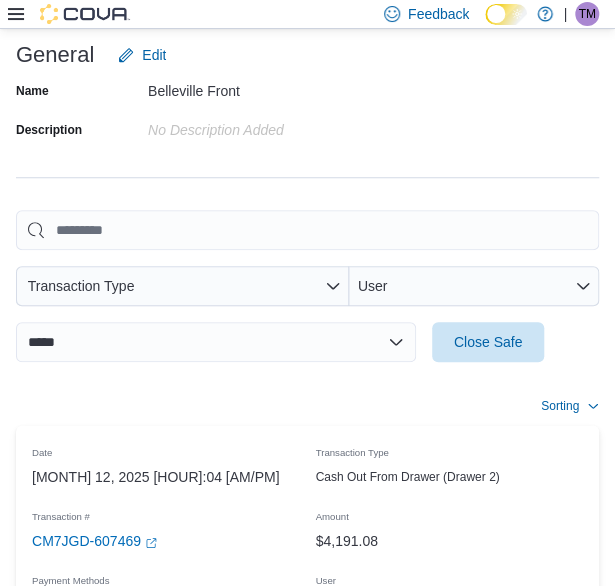 scroll, scrollTop: 100, scrollLeft: 0, axis: vertical 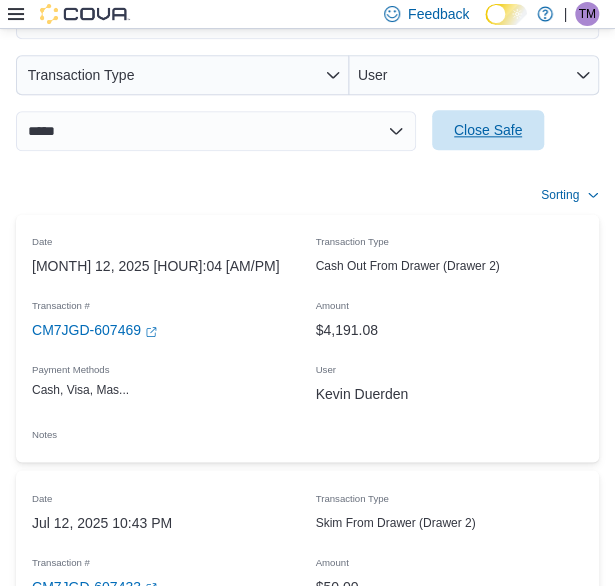 click on "Close Safe" at bounding box center (488, 130) 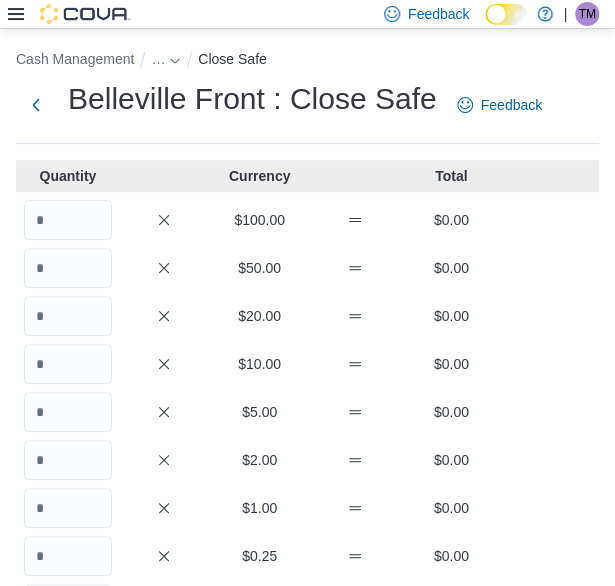 scroll, scrollTop: 0, scrollLeft: 0, axis: both 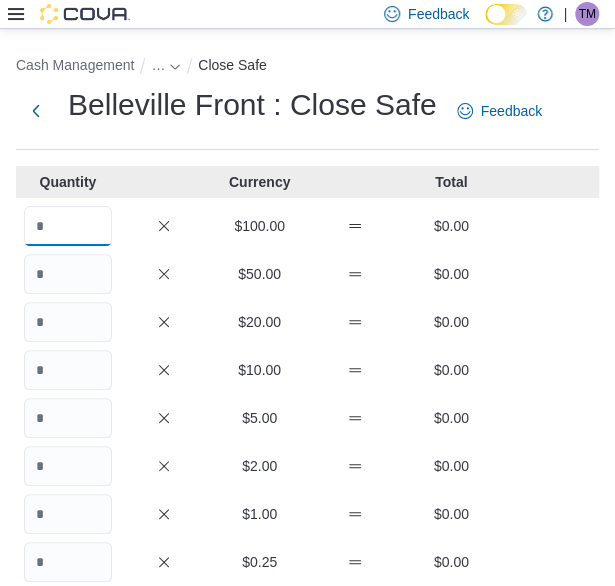click at bounding box center (68, 226) 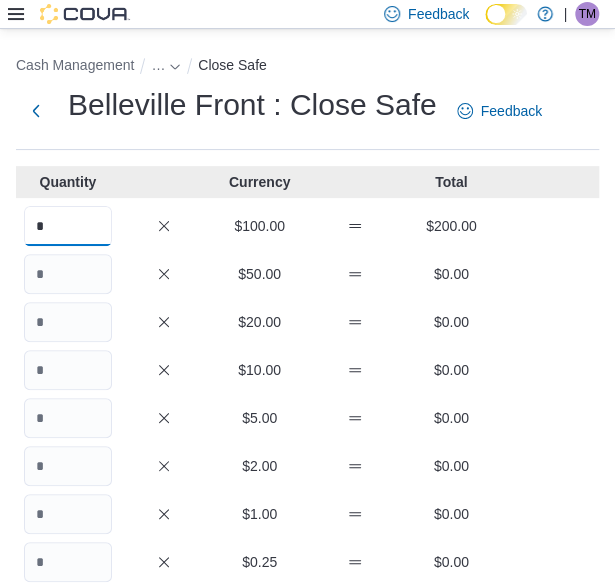 type on "*" 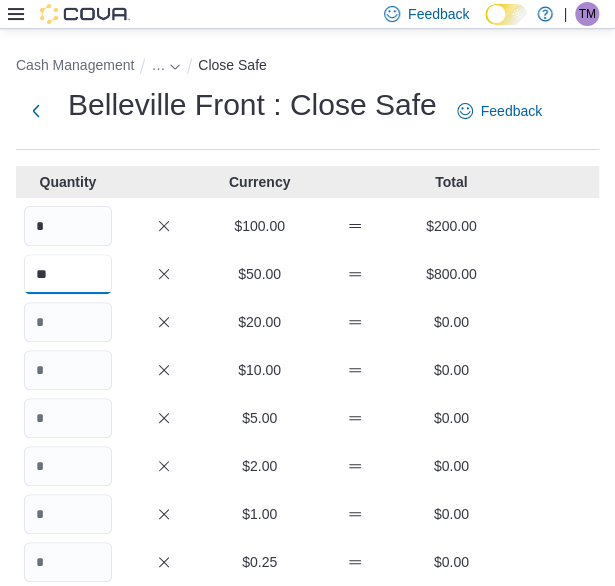 type on "**" 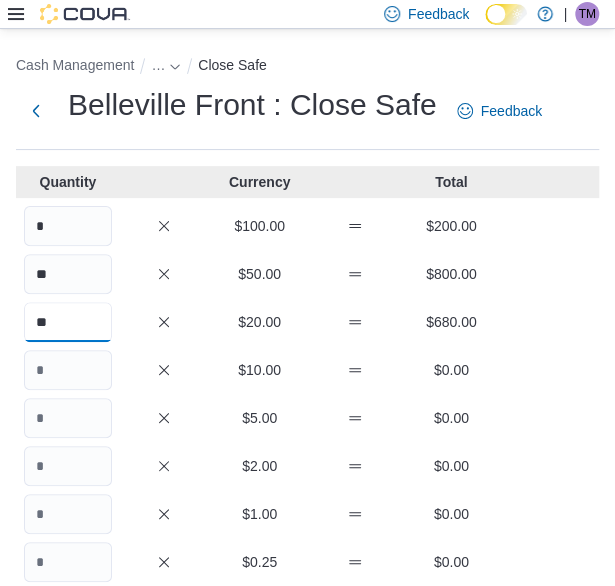type on "**" 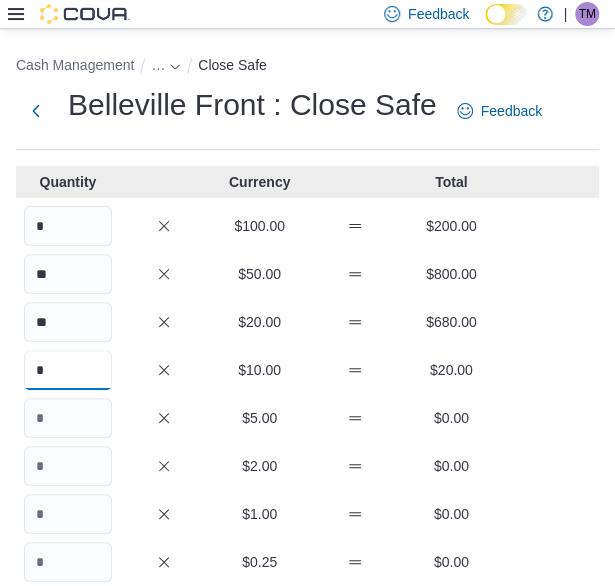 type on "*" 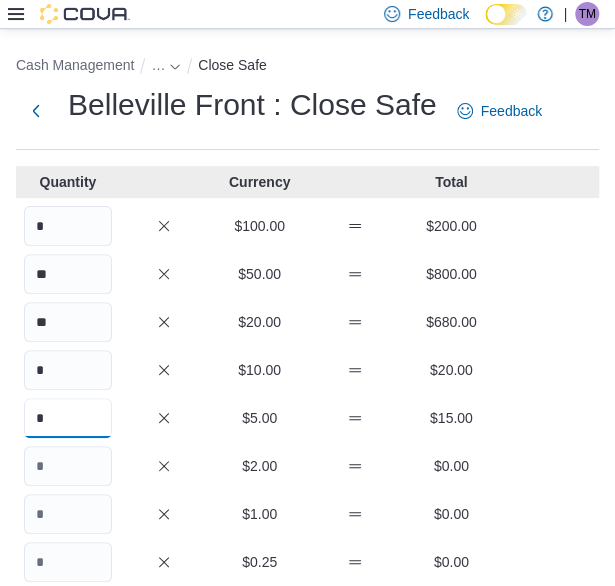type on "*" 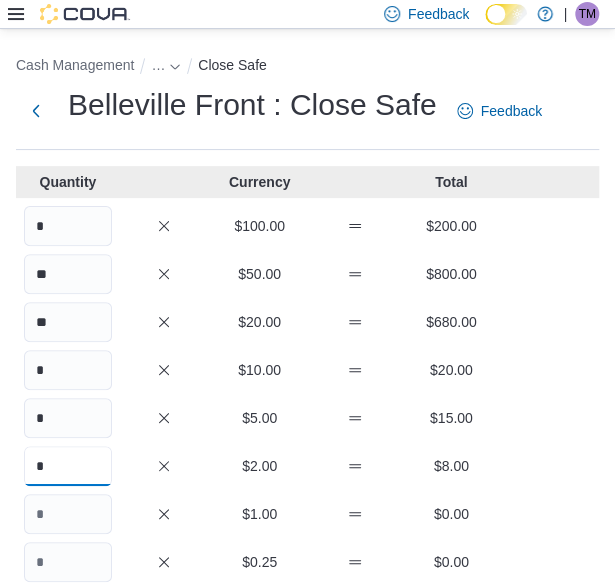type on "*" 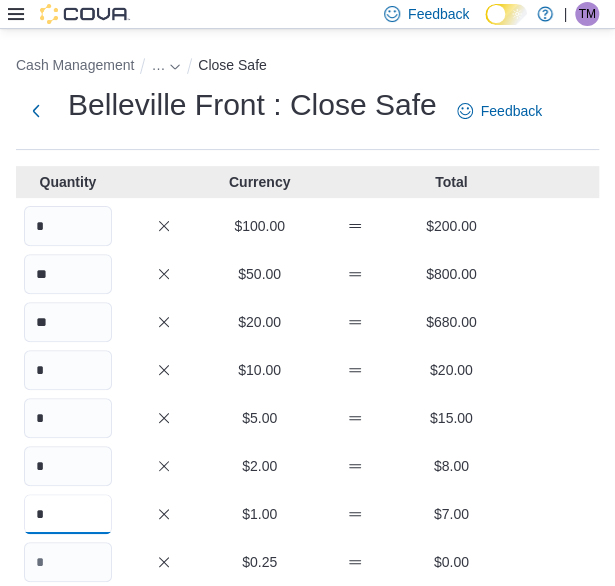 type on "*" 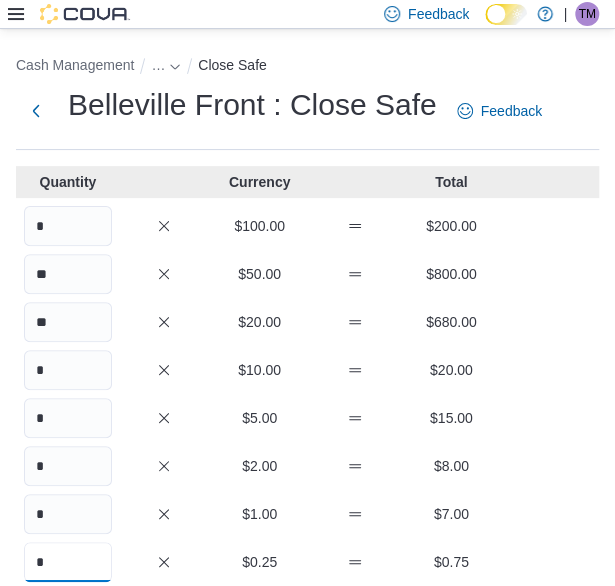 type on "*" 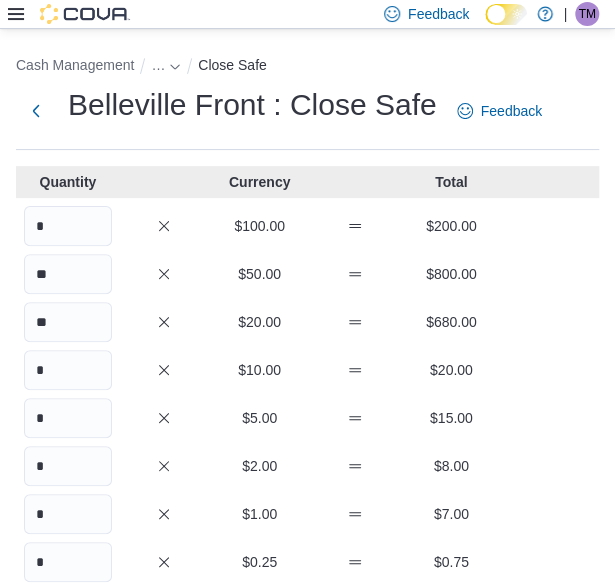 scroll, scrollTop: 317, scrollLeft: 0, axis: vertical 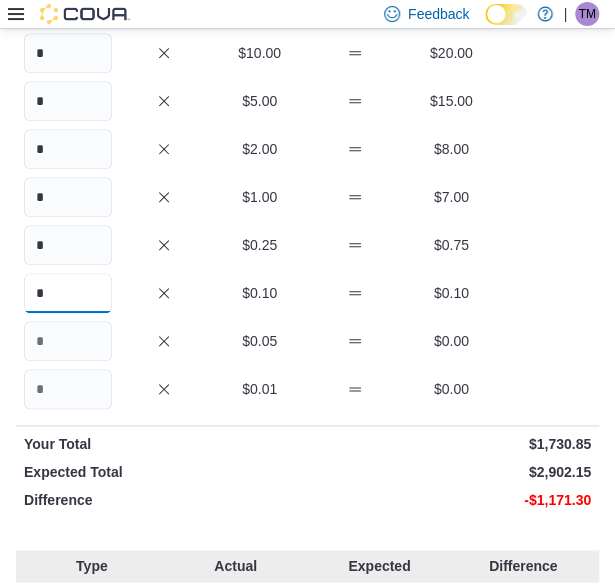 type on "*" 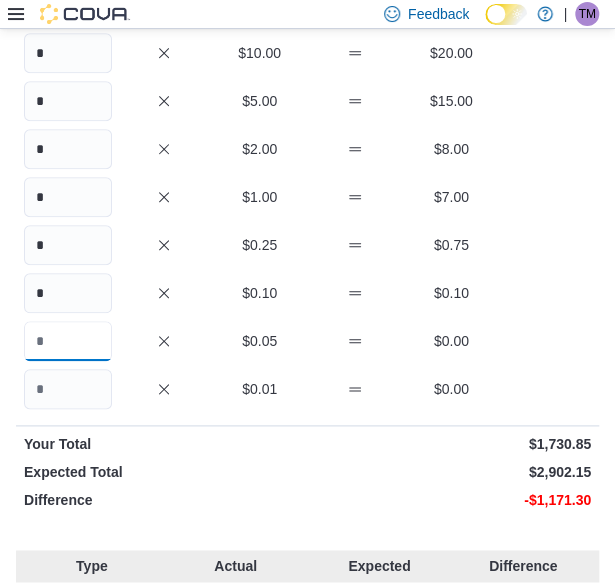 scroll, scrollTop: 0, scrollLeft: 0, axis: both 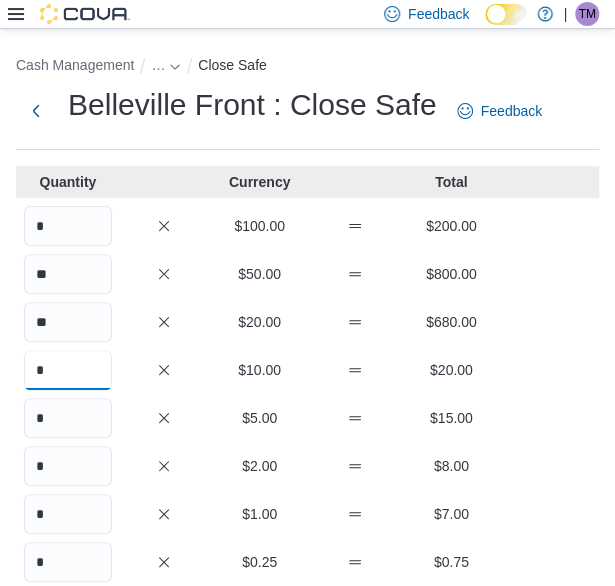 click on "*" at bounding box center [68, 370] 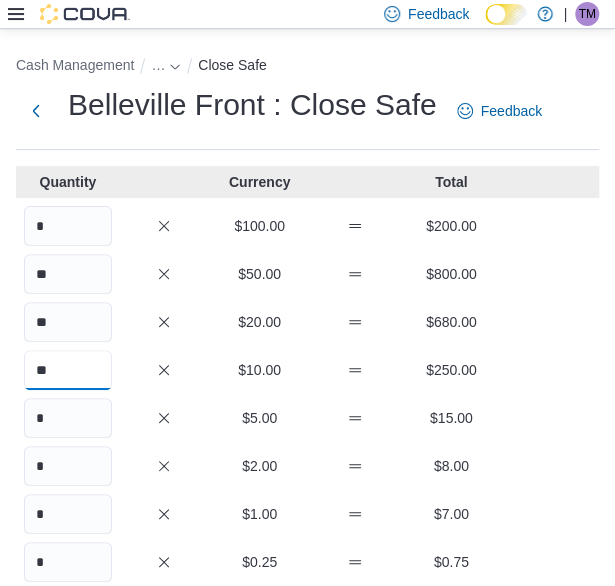 type on "**" 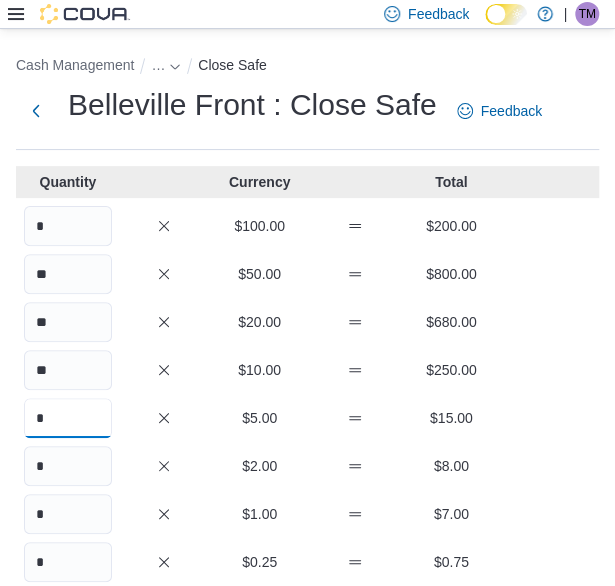 click on "*" at bounding box center [68, 418] 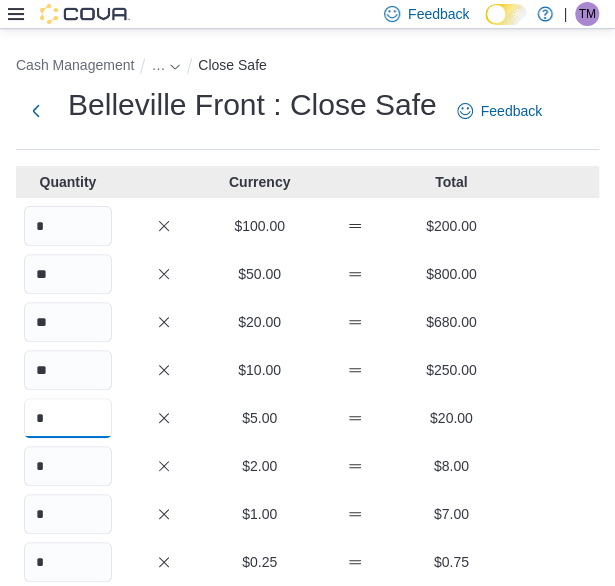 scroll, scrollTop: 300, scrollLeft: 0, axis: vertical 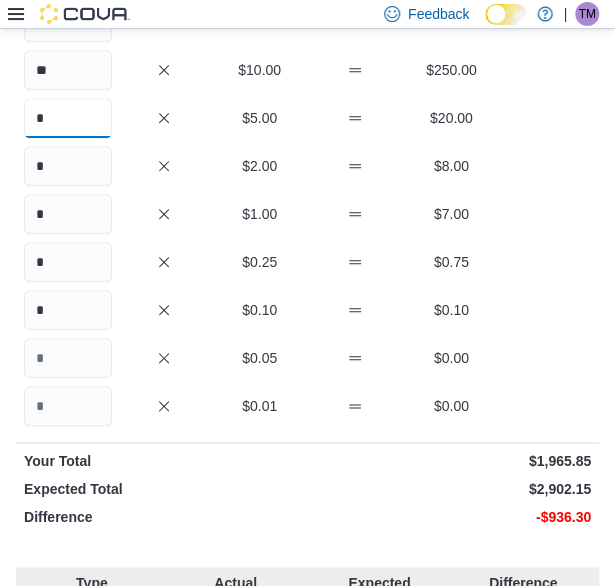 type on "*" 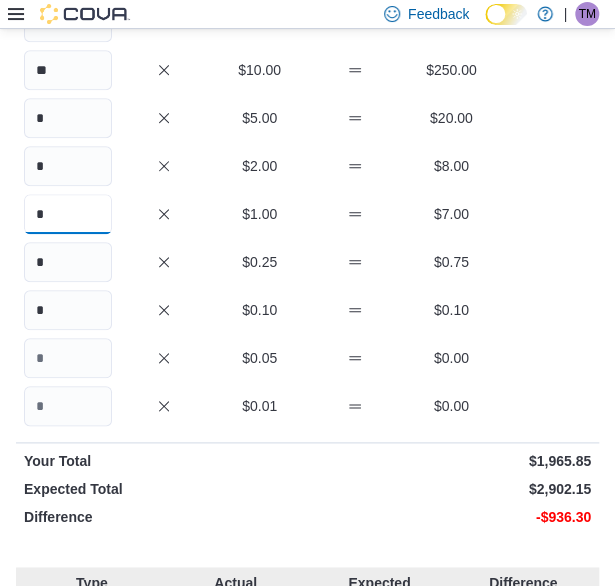 click on "*" at bounding box center [68, 214] 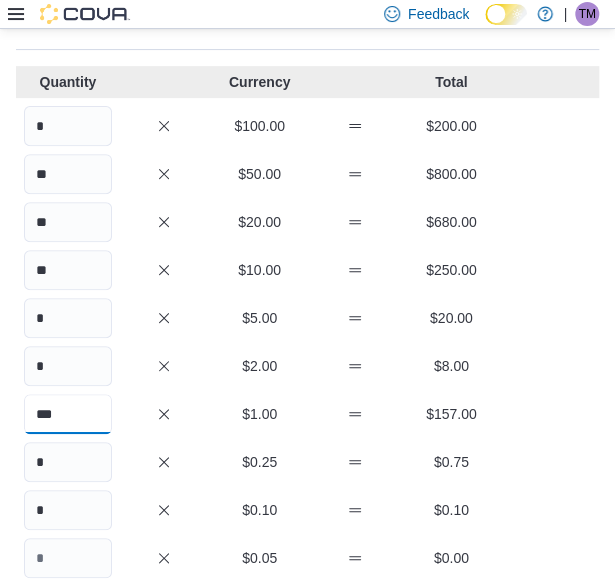 scroll, scrollTop: 200, scrollLeft: 0, axis: vertical 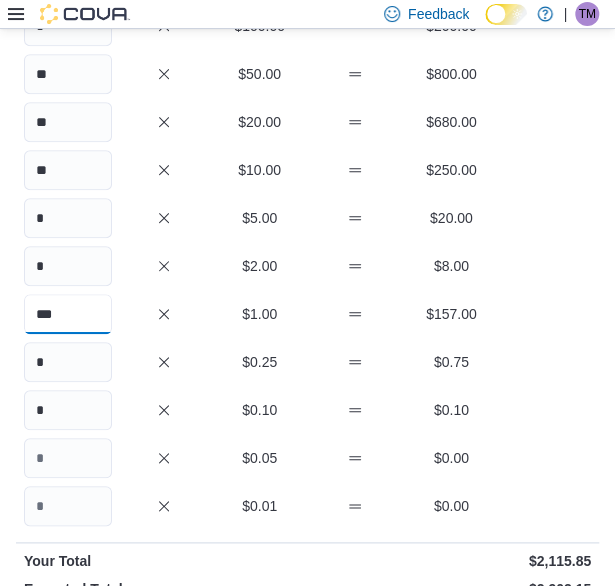 type on "***" 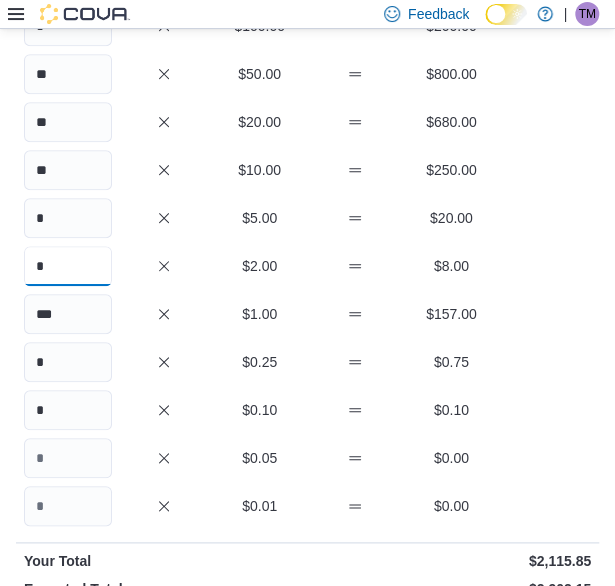 click on "*" at bounding box center [68, 266] 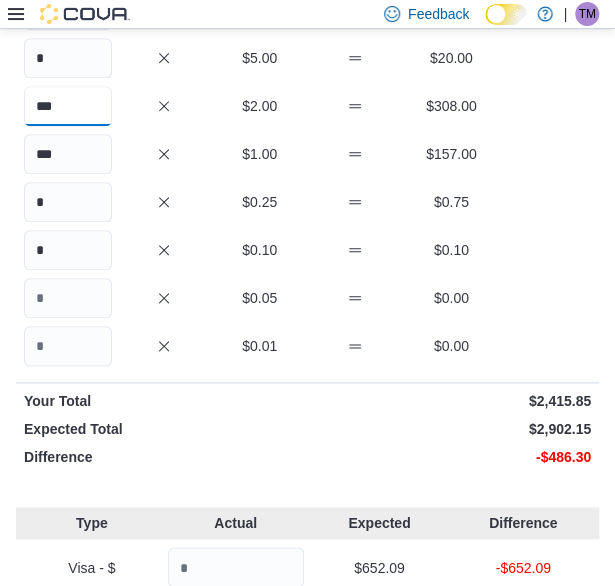 scroll, scrollTop: 300, scrollLeft: 0, axis: vertical 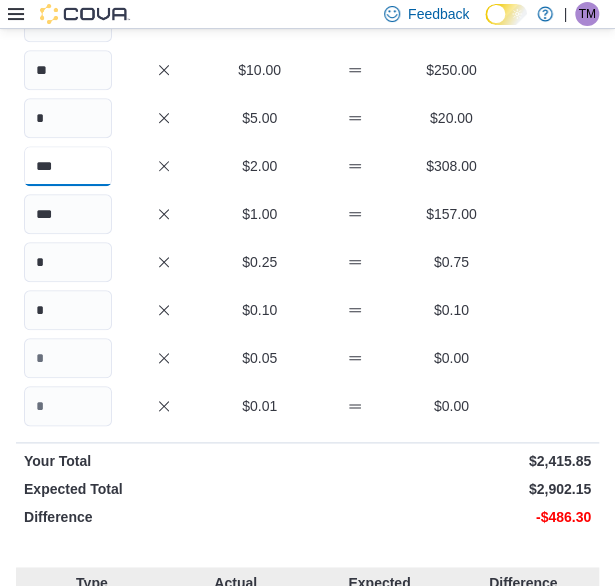 type on "***" 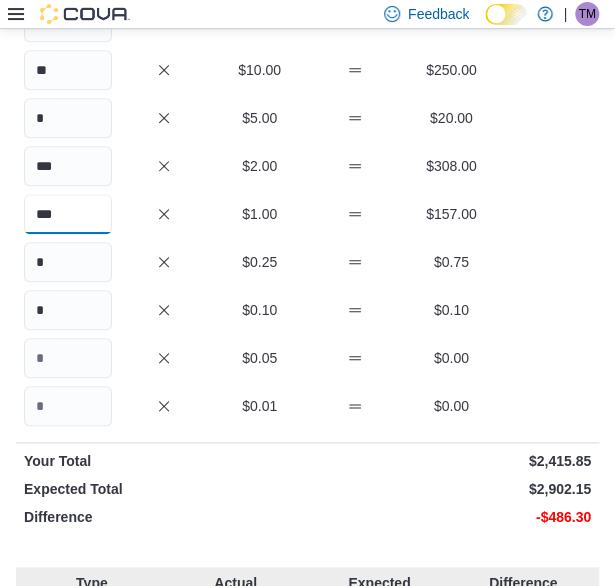 click on "***" at bounding box center (68, 214) 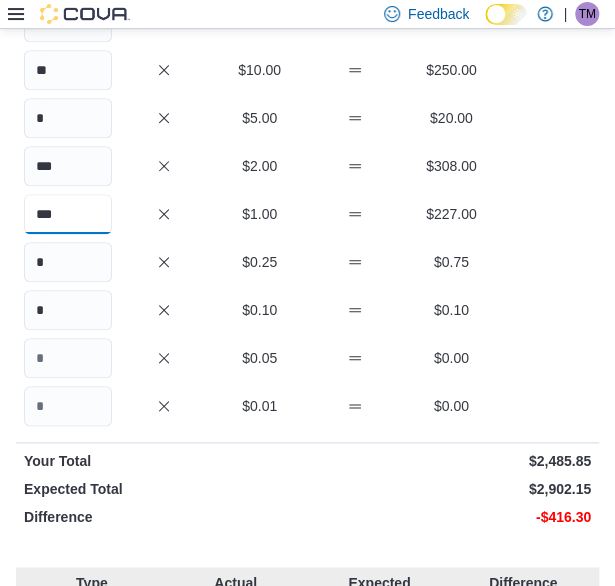 type on "***" 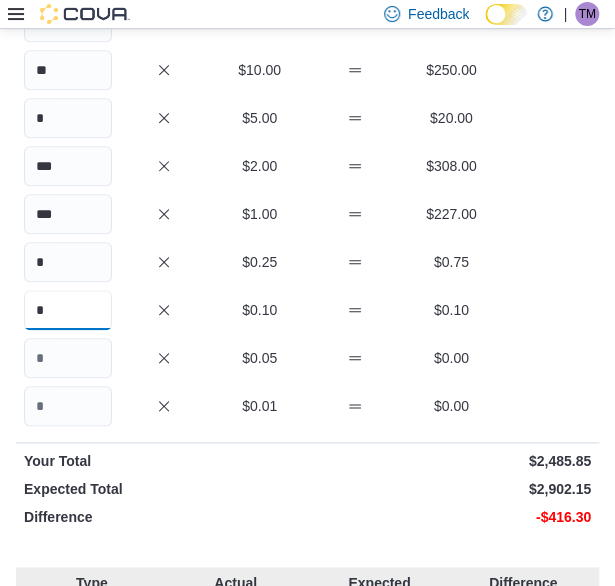 click on "*" at bounding box center [68, 310] 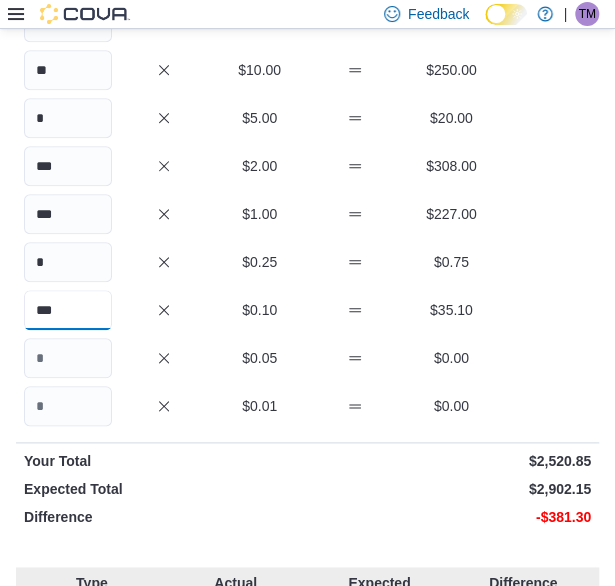 type on "***" 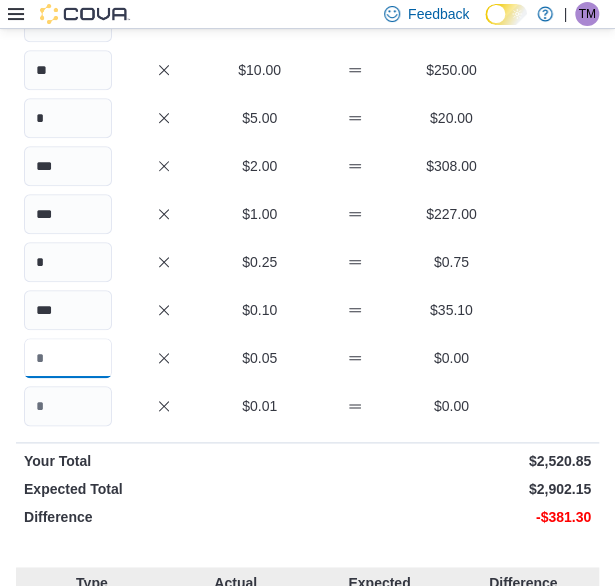 click at bounding box center [68, 358] 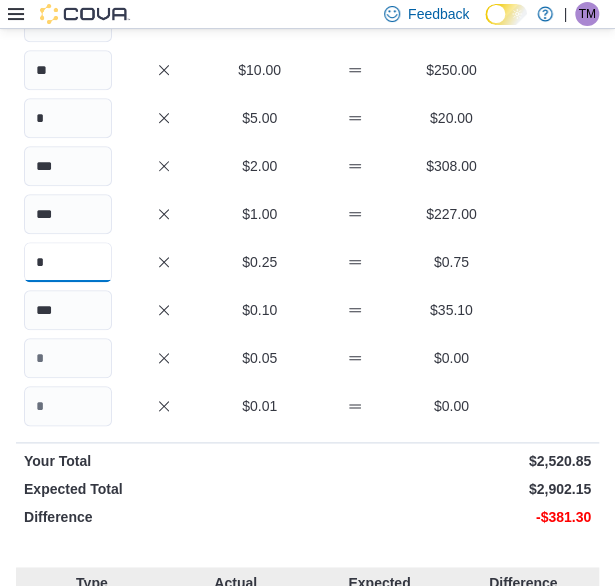 click on "*" at bounding box center [68, 262] 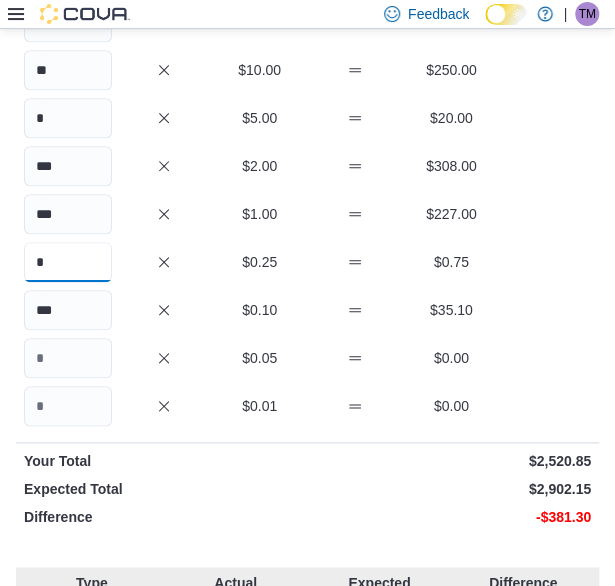 click on "*" at bounding box center (68, 262) 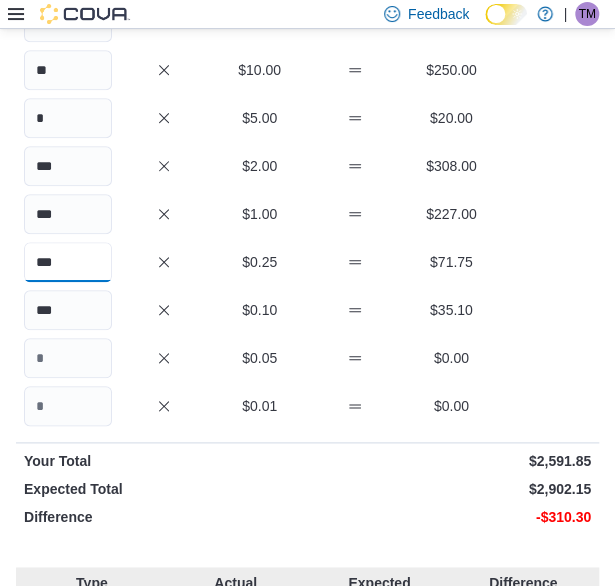 type on "***" 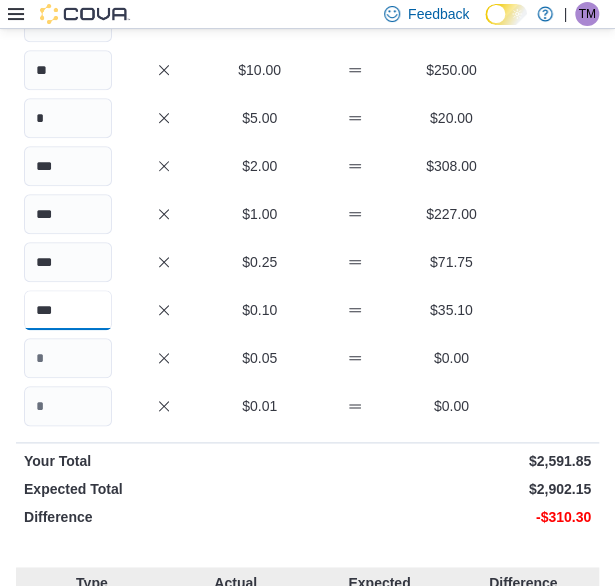 click on "***" at bounding box center [68, 310] 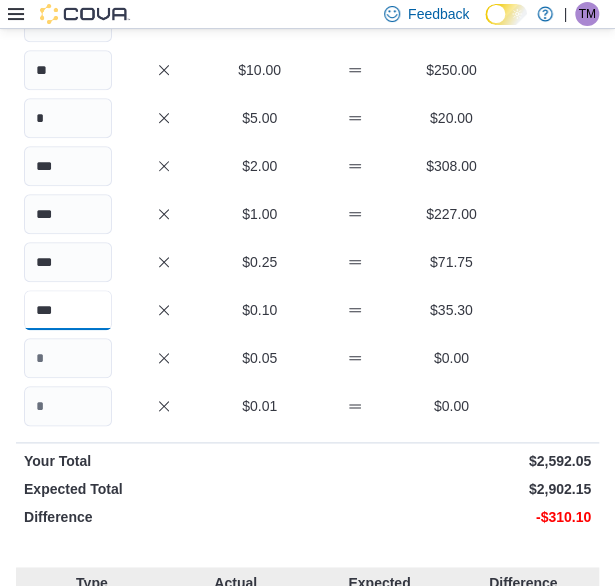 type on "***" 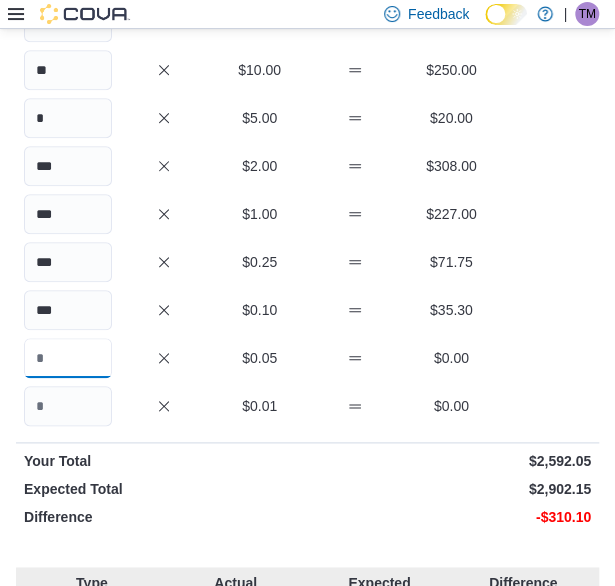 click at bounding box center [68, 358] 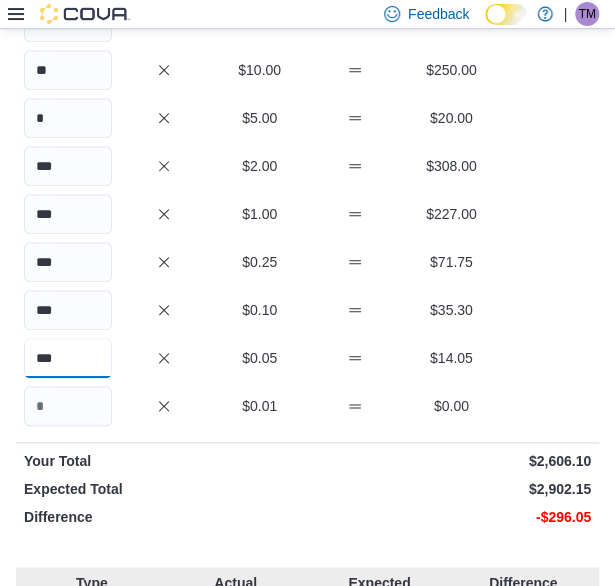type on "***" 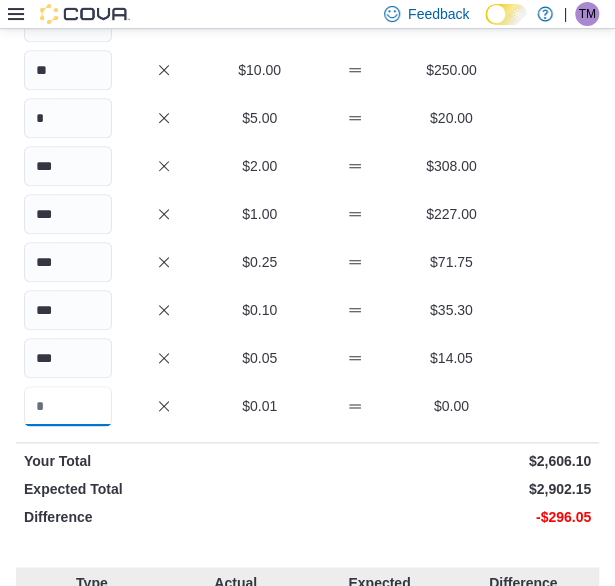 click at bounding box center (68, 406) 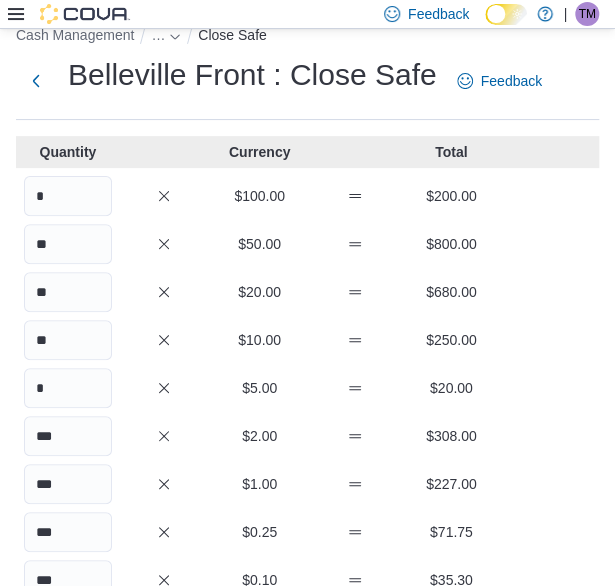 scroll, scrollTop: 0, scrollLeft: 0, axis: both 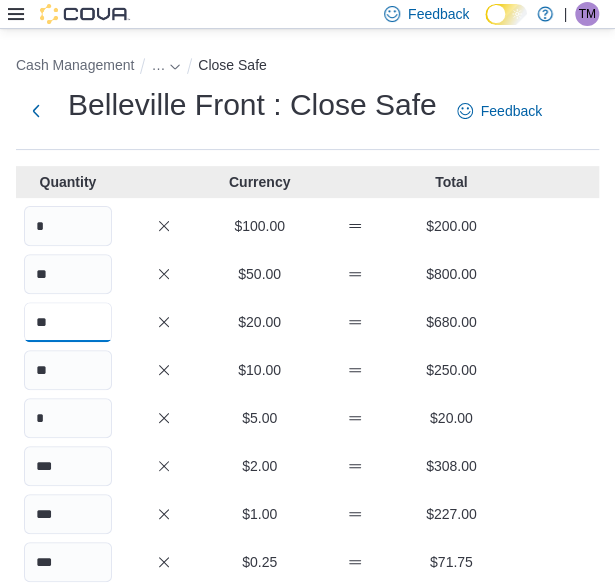 click on "**" at bounding box center (68, 322) 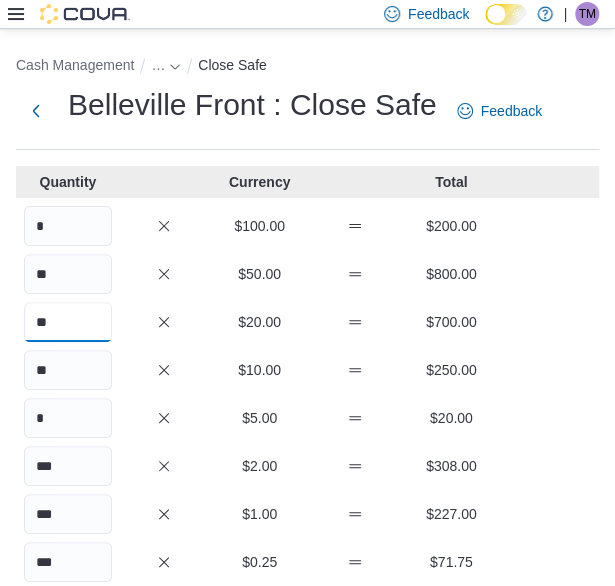 type on "**" 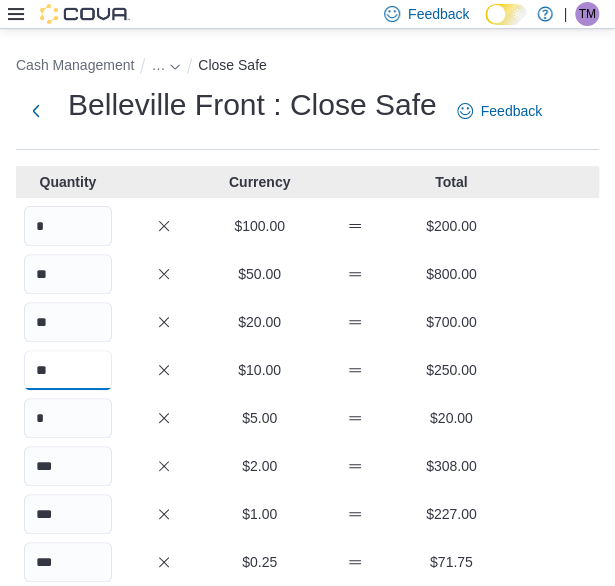 click on "**" at bounding box center [68, 370] 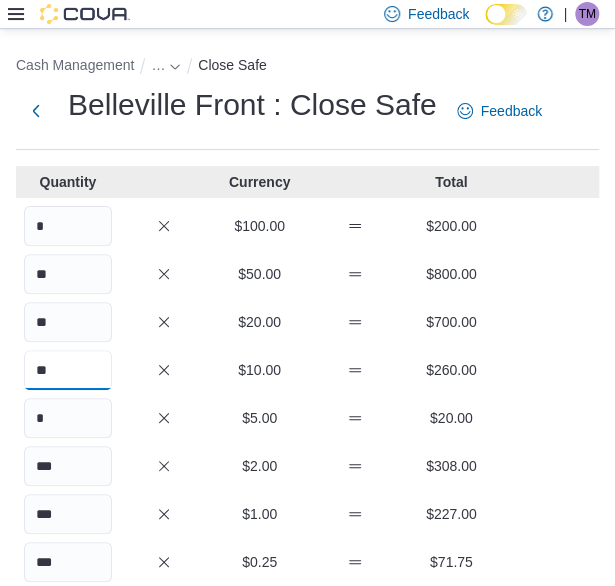 type on "**" 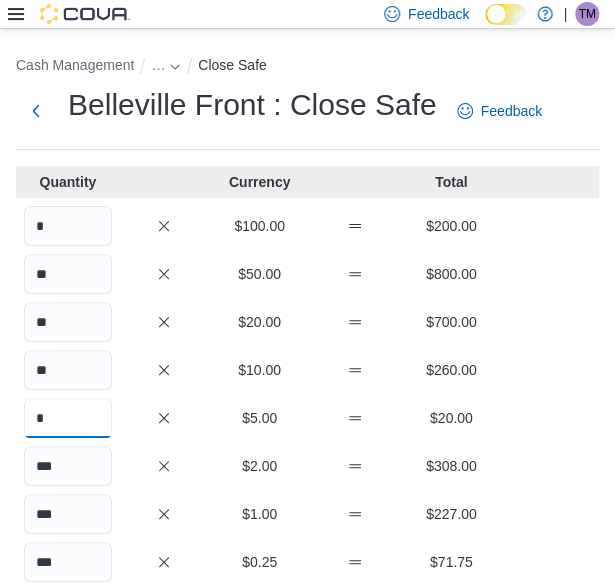 click on "*" at bounding box center (68, 418) 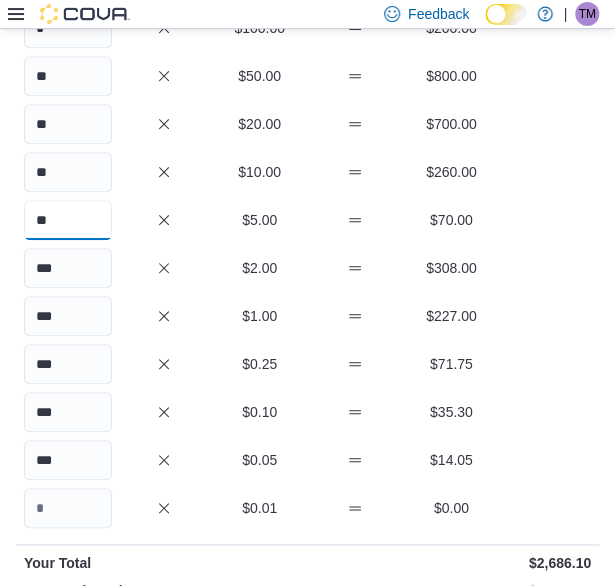 scroll, scrollTop: 200, scrollLeft: 0, axis: vertical 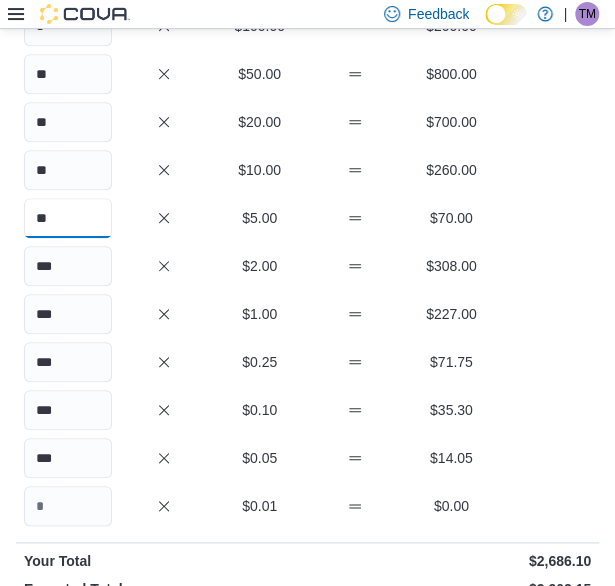 type on "**" 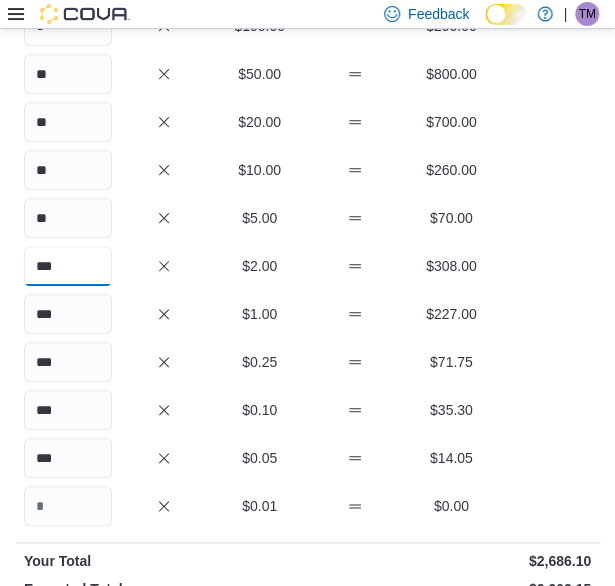 click on "***" at bounding box center [68, 266] 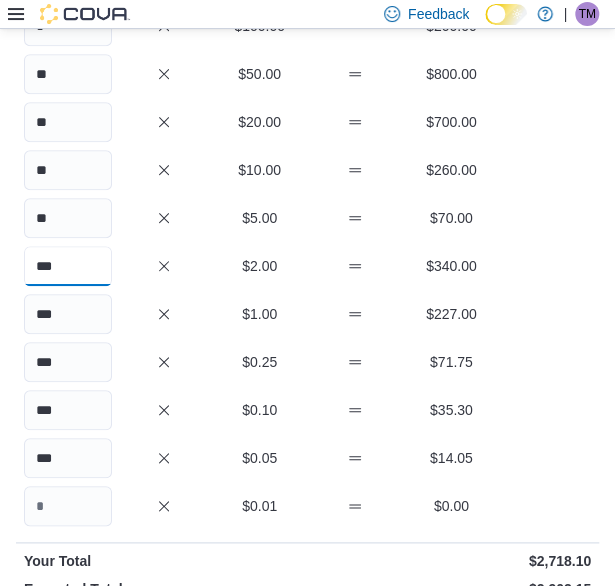 type on "***" 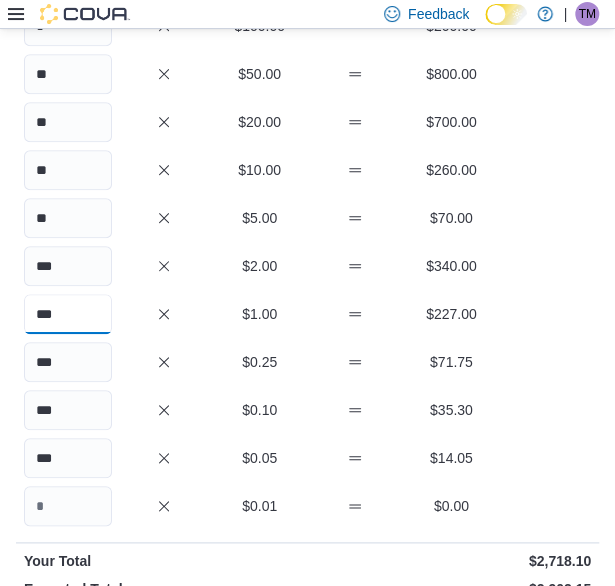 click on "***" at bounding box center (68, 314) 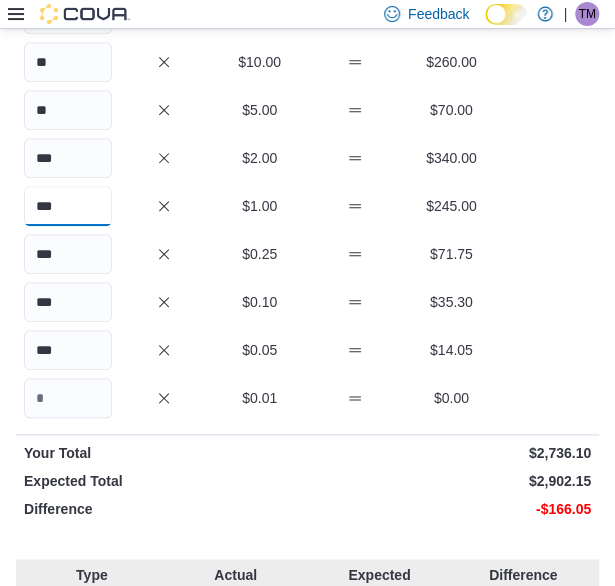 scroll, scrollTop: 300, scrollLeft: 0, axis: vertical 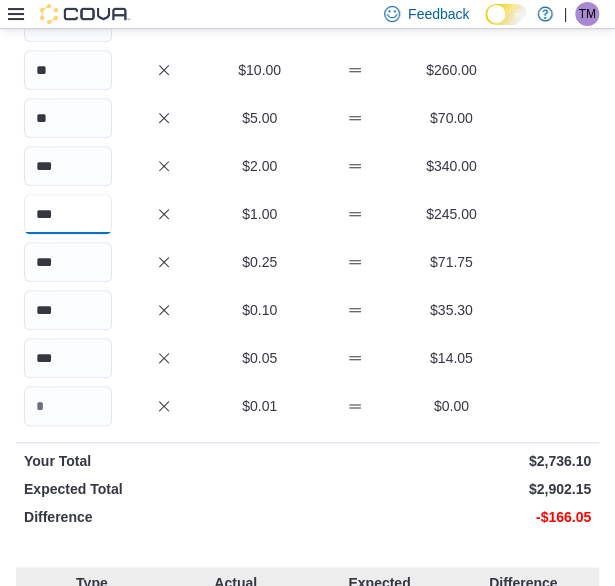 type on "***" 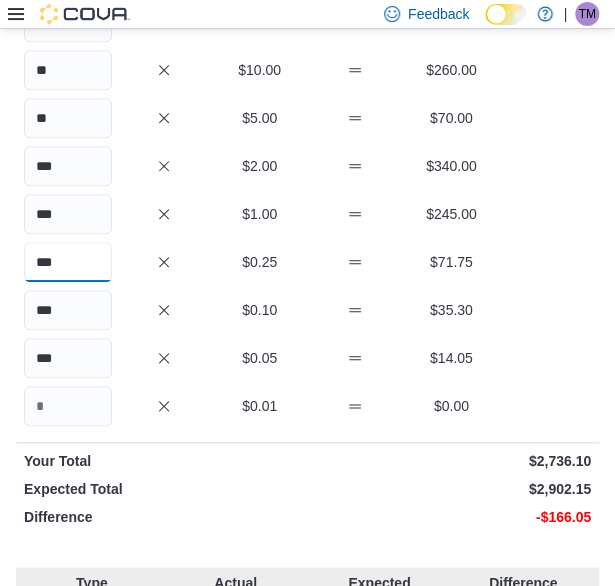 click on "***" at bounding box center (68, 262) 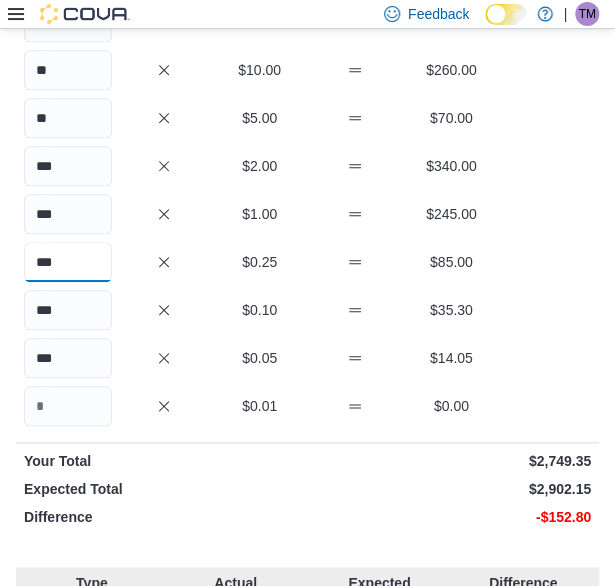 type on "***" 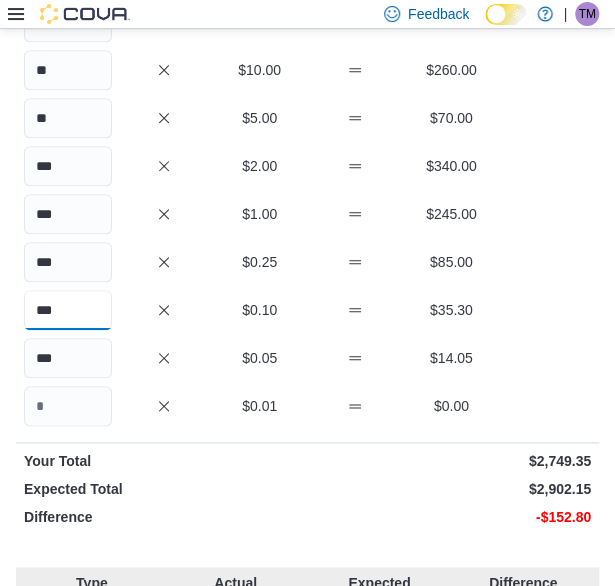 click on "***" at bounding box center [68, 310] 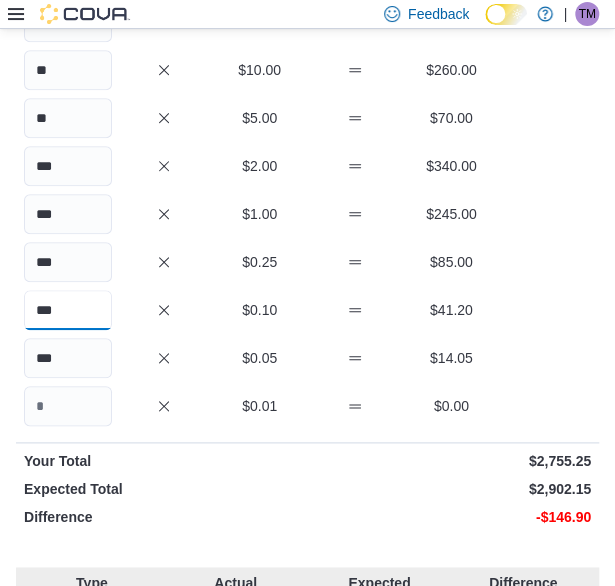 type on "***" 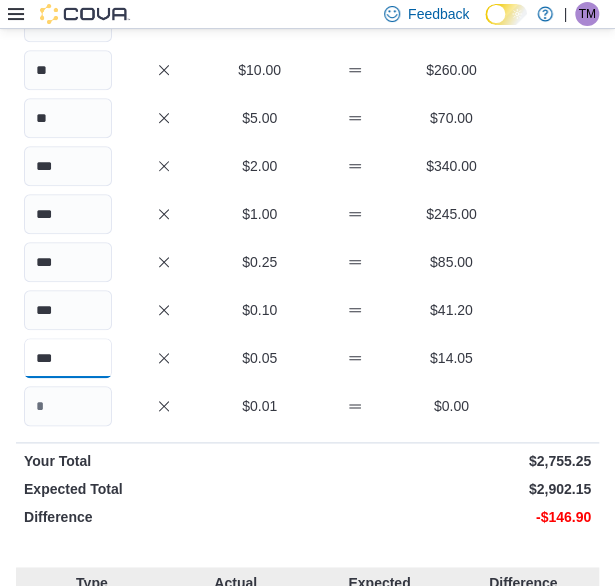 click on "***" at bounding box center [68, 358] 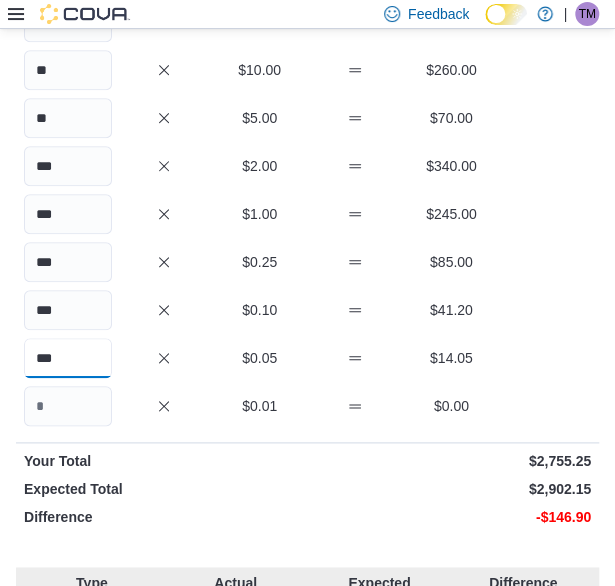 click on "***" at bounding box center (68, 358) 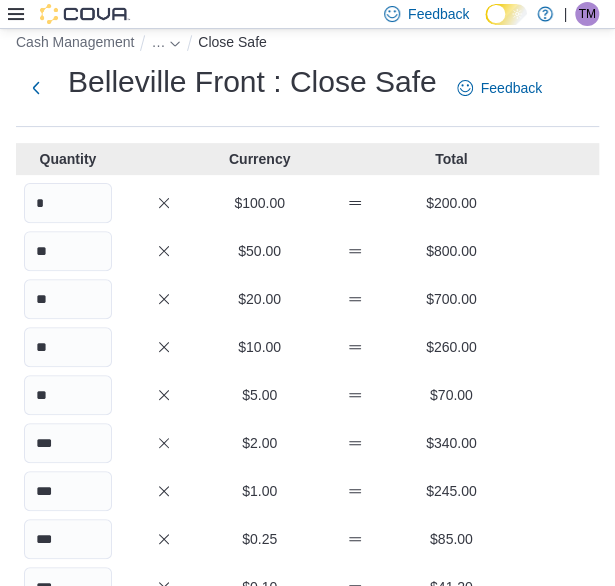 scroll, scrollTop: 0, scrollLeft: 0, axis: both 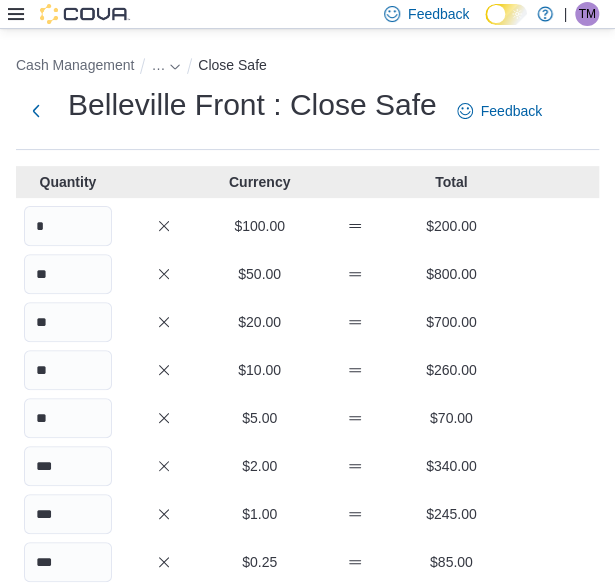 type on "***" 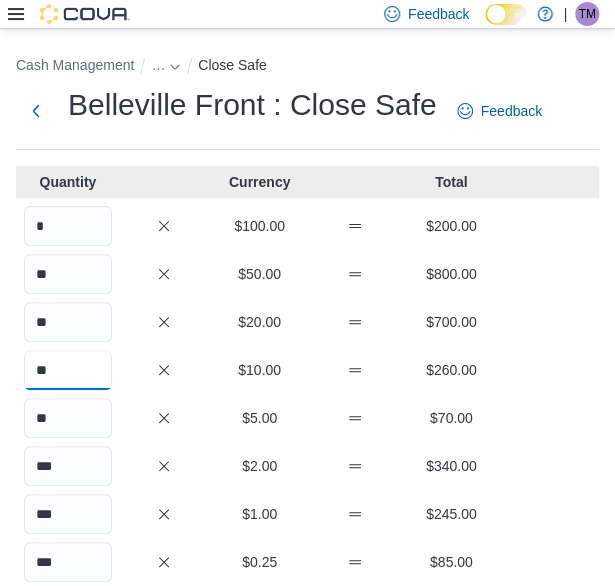 click on "**" at bounding box center (68, 370) 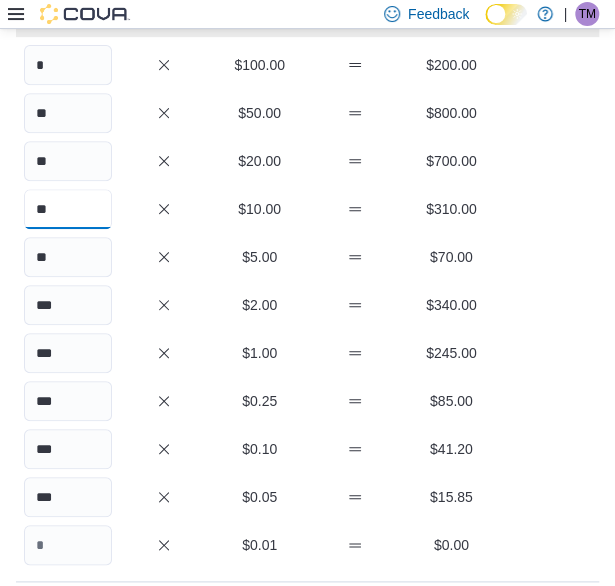scroll, scrollTop: 200, scrollLeft: 0, axis: vertical 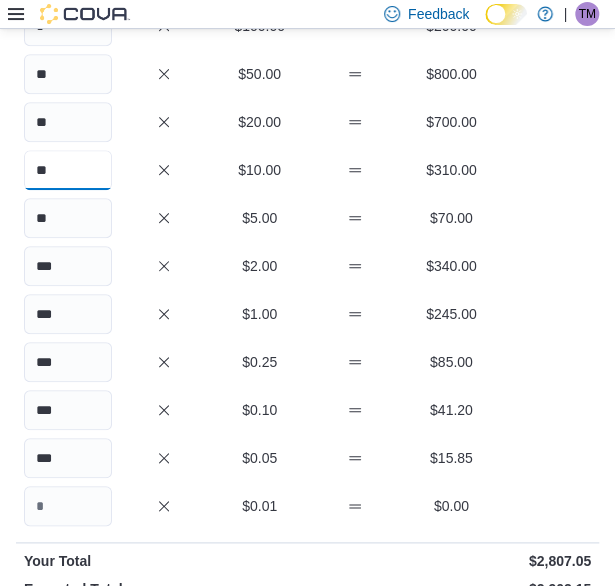 type on "**" 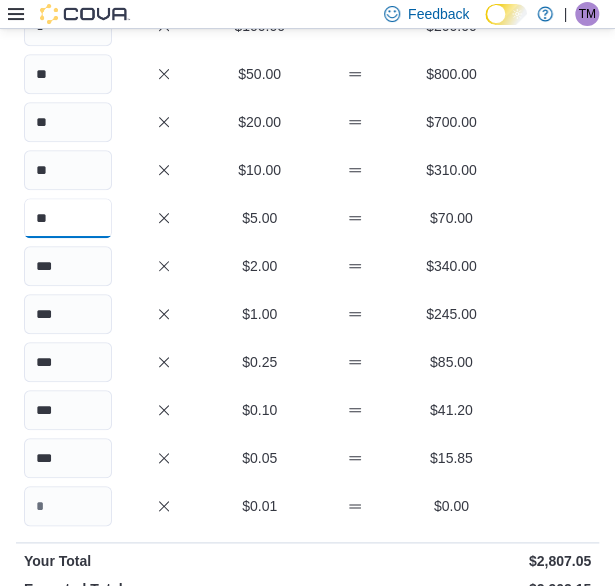 click on "**" at bounding box center [68, 218] 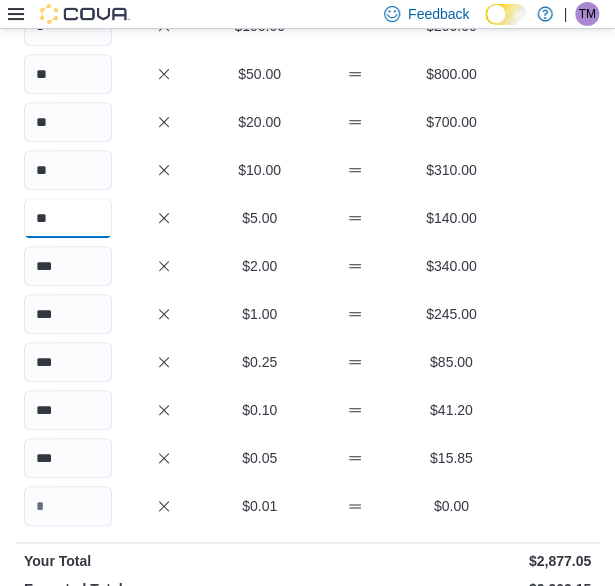 type on "**" 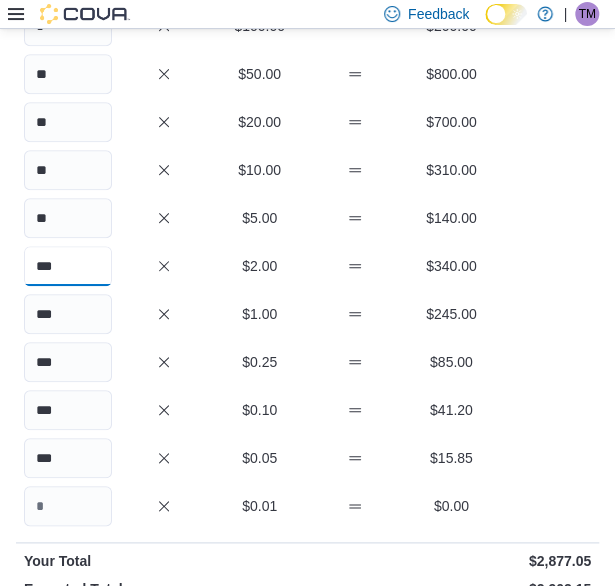 click on "***" at bounding box center (68, 266) 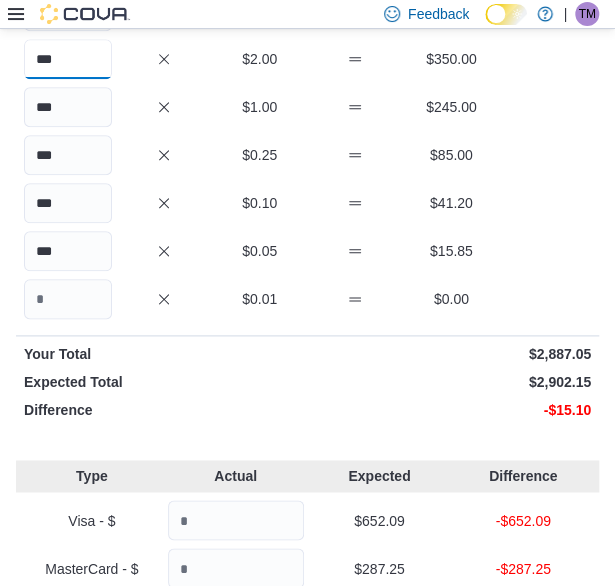 scroll, scrollTop: 300, scrollLeft: 0, axis: vertical 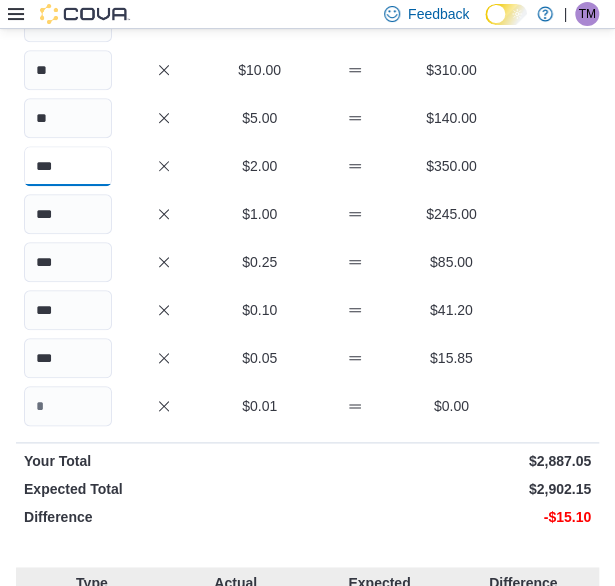 type on "***" 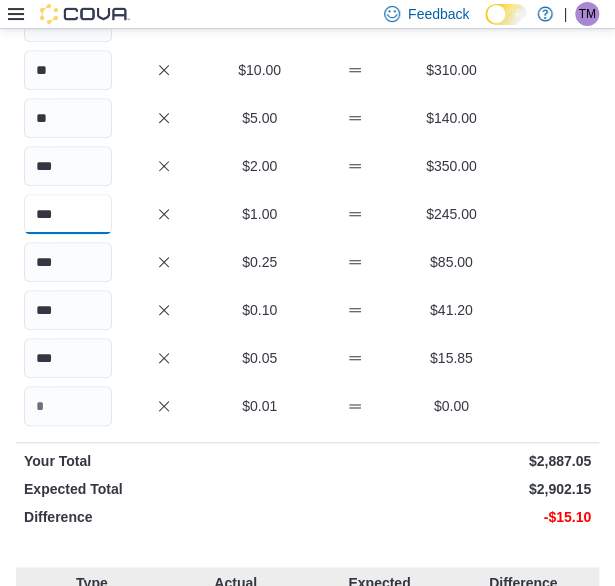 click on "***" at bounding box center [68, 214] 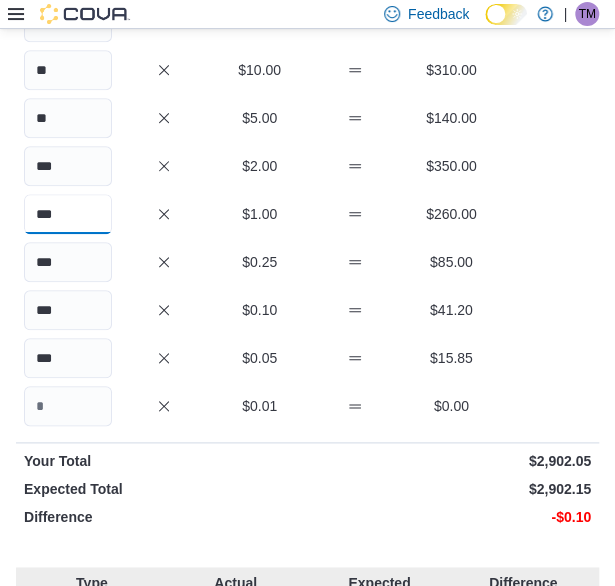 type on "***" 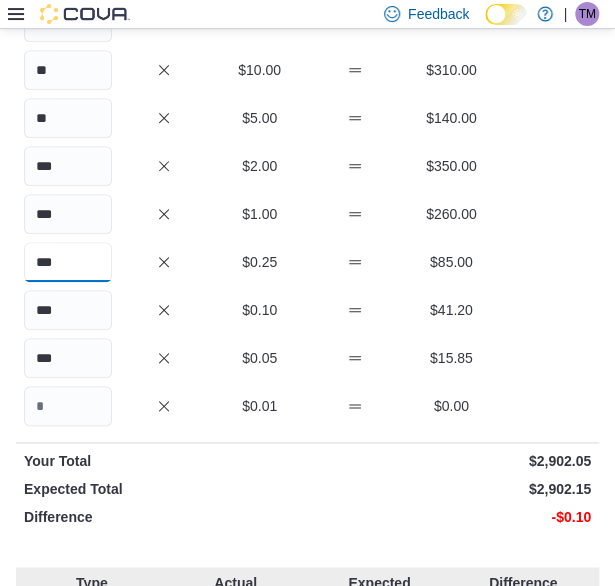 click on "***" at bounding box center [68, 262] 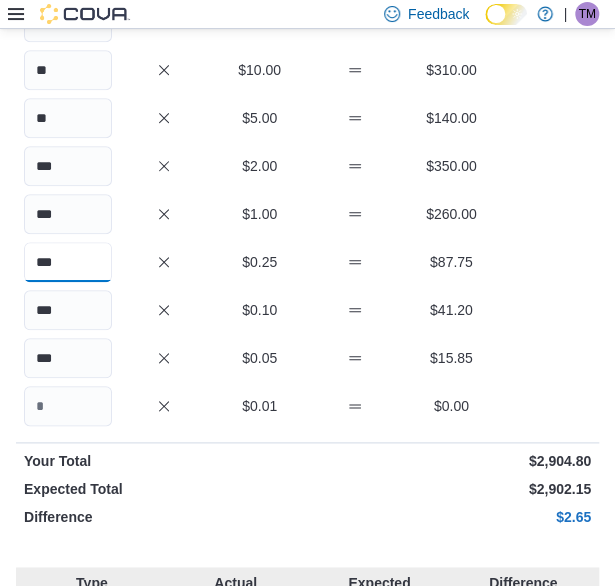 type on "***" 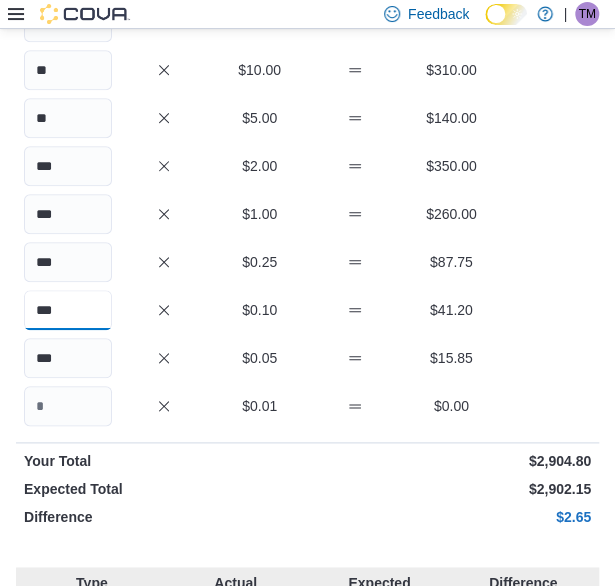 click on "***" at bounding box center [68, 310] 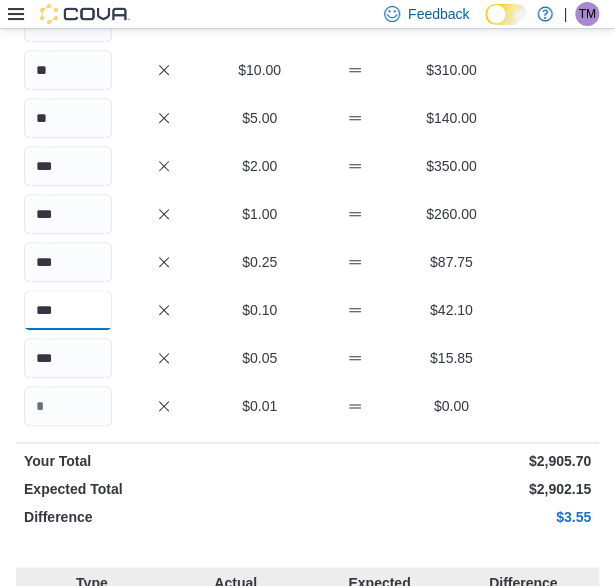 type on "***" 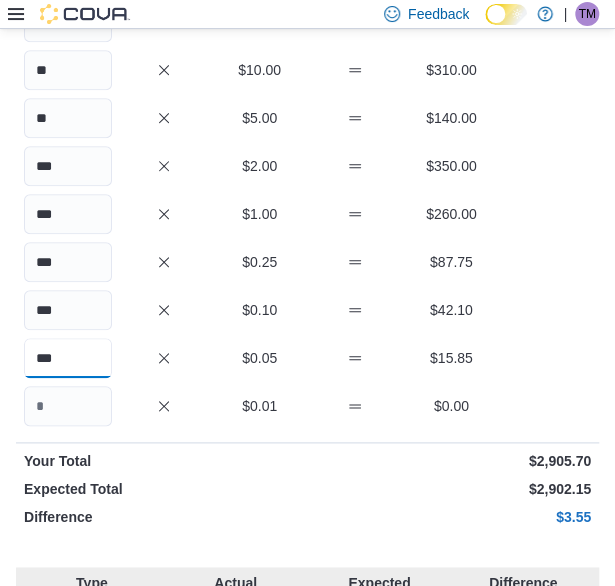 click on "***" at bounding box center [68, 358] 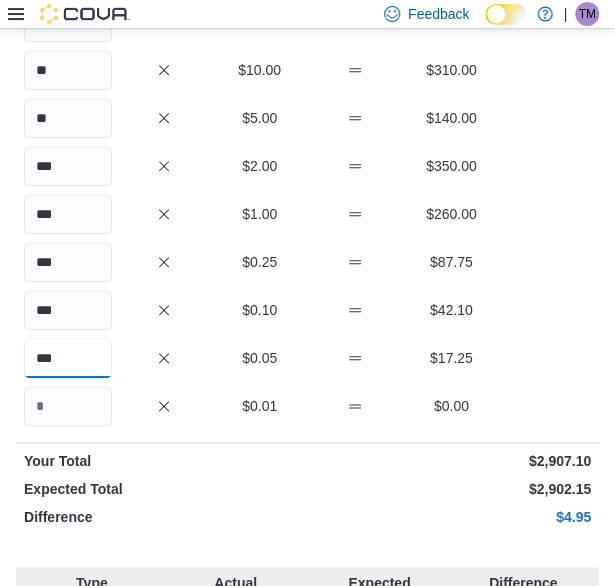 type on "***" 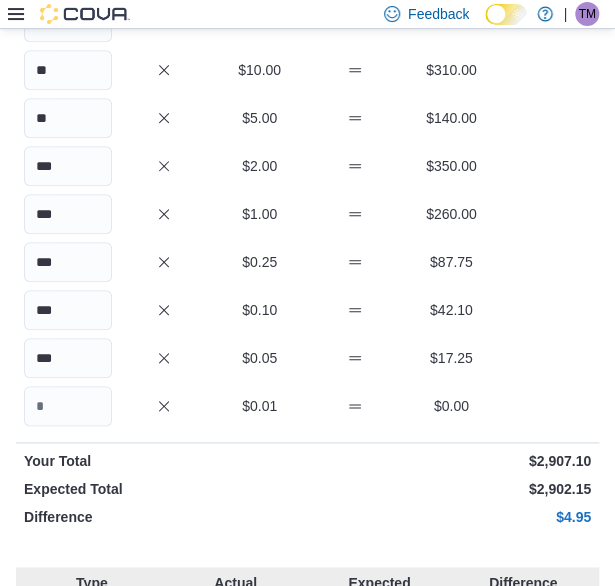 click on "*** $0.25 $87.75" at bounding box center [307, 262] 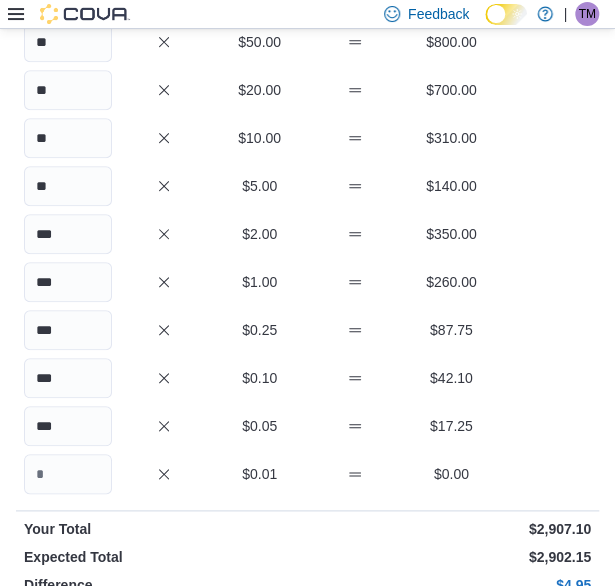 scroll, scrollTop: 200, scrollLeft: 0, axis: vertical 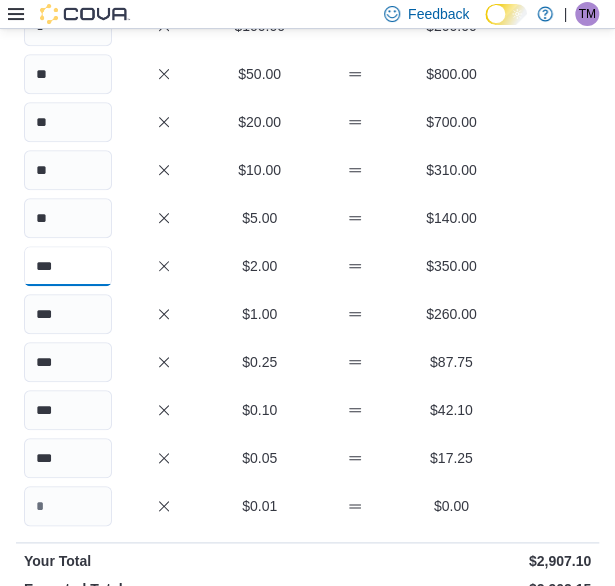 click on "***" at bounding box center (68, 266) 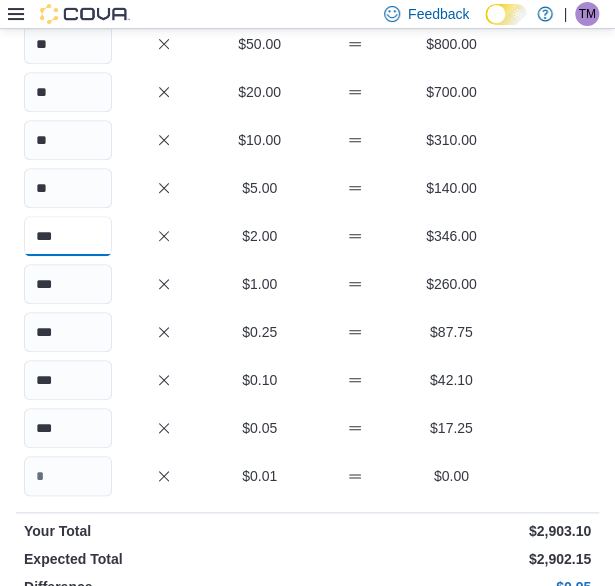 scroll, scrollTop: 200, scrollLeft: 0, axis: vertical 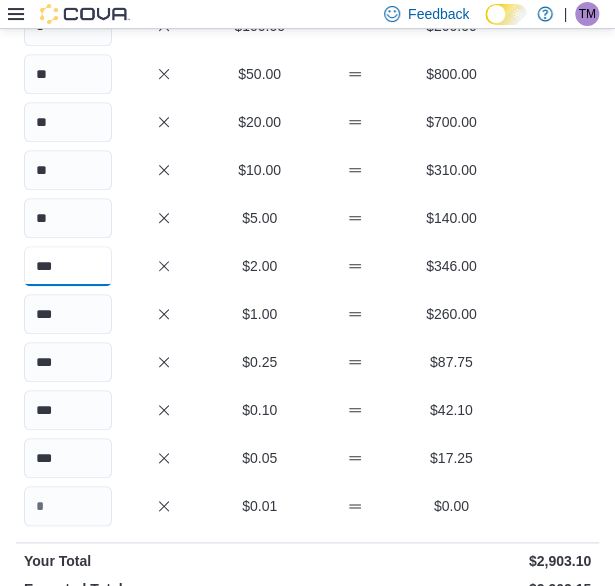 type on "***" 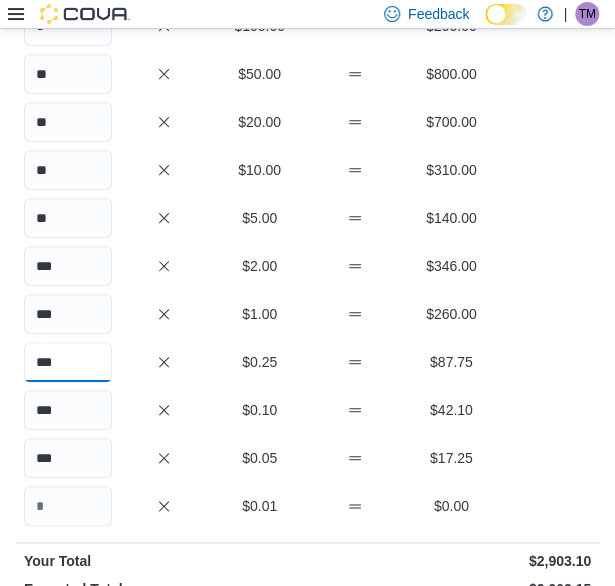 click on "***" at bounding box center (68, 362) 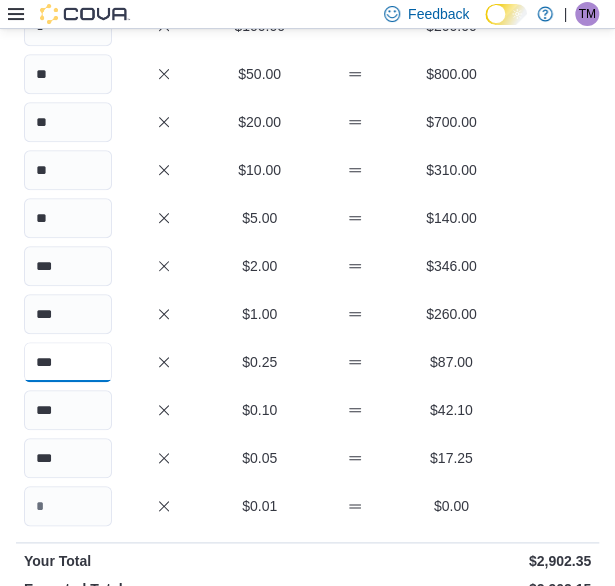 type on "***" 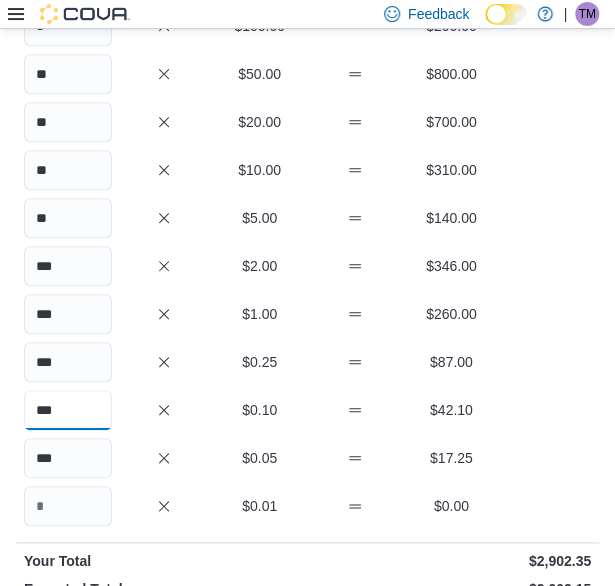 click on "***" at bounding box center [68, 410] 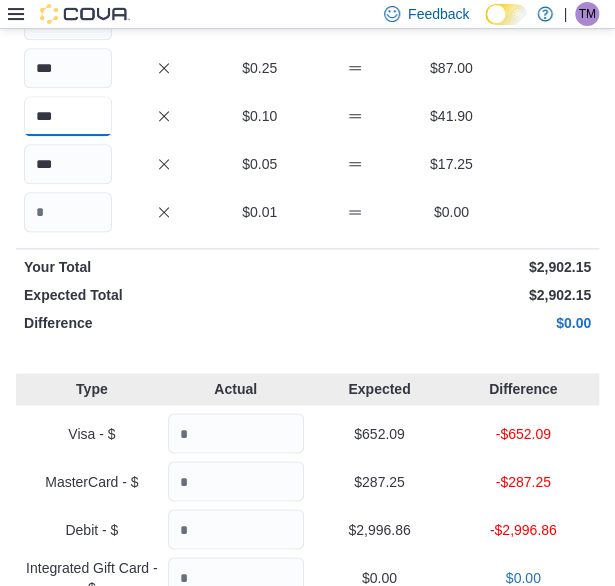 scroll, scrollTop: 700, scrollLeft: 0, axis: vertical 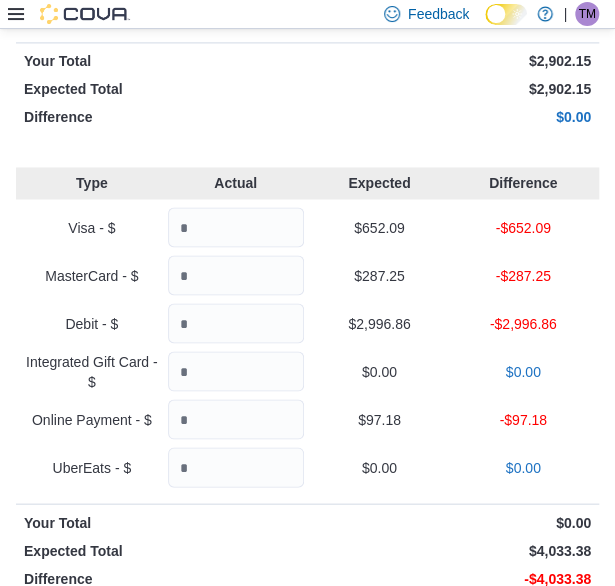 type on "***" 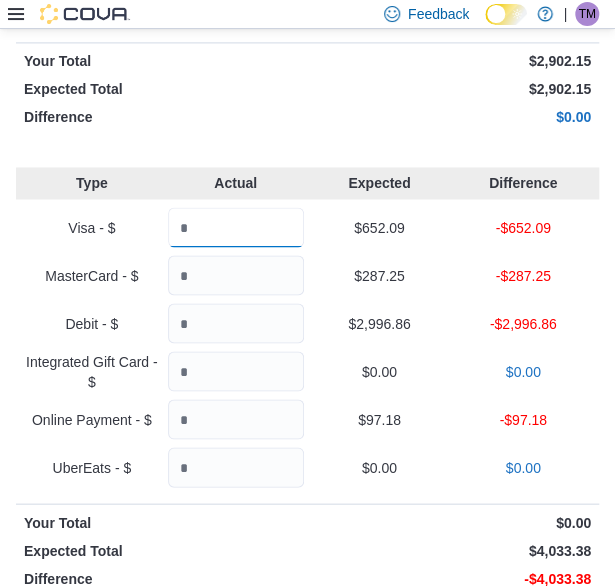 click at bounding box center (236, 227) 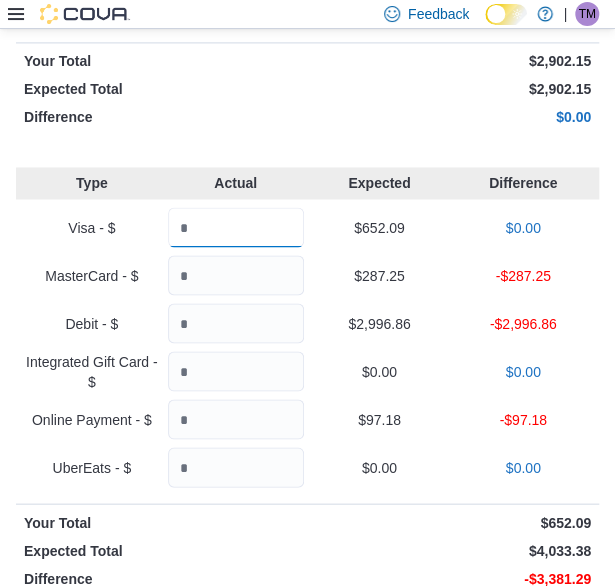 type on "******" 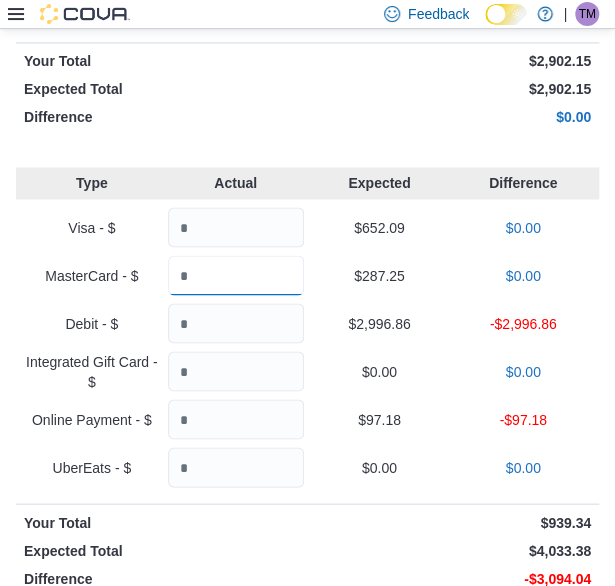 type on "******" 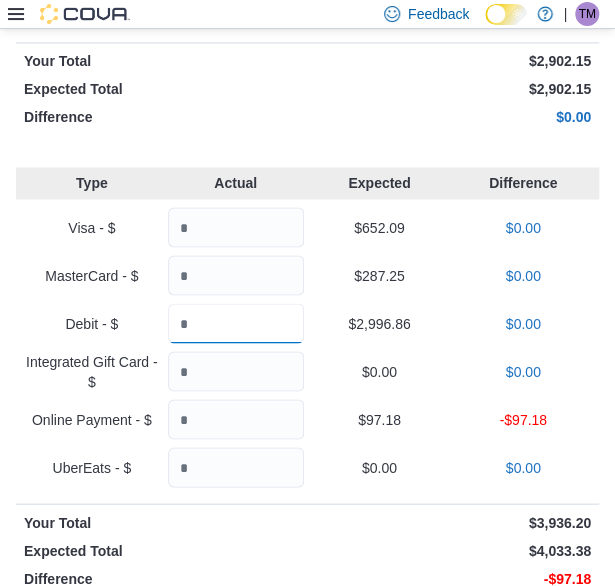 type on "*******" 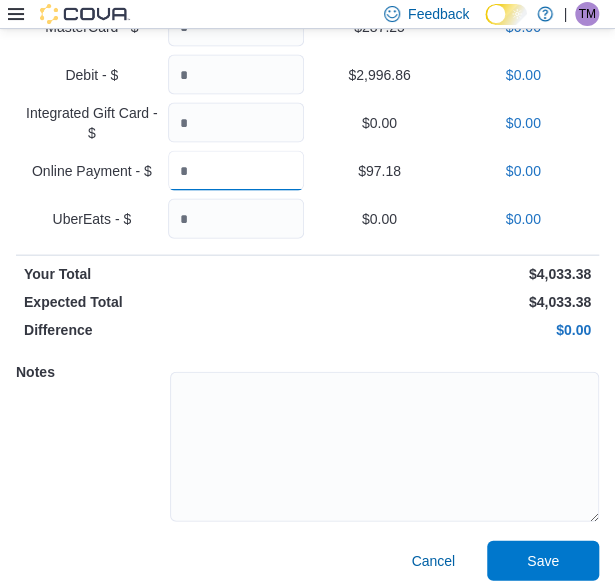 scroll, scrollTop: 959, scrollLeft: 0, axis: vertical 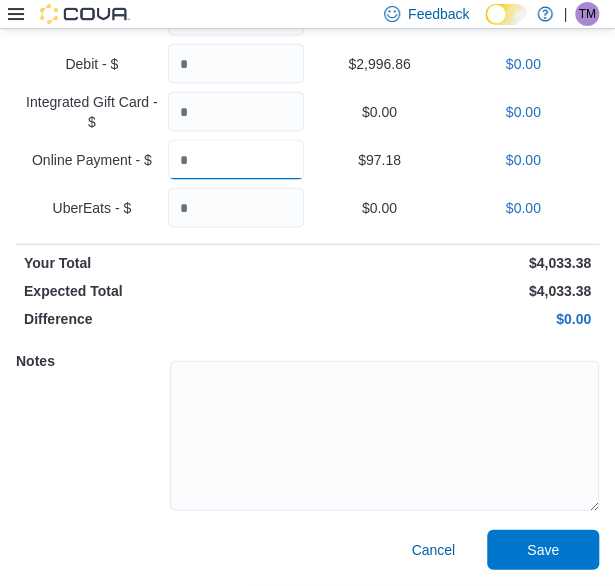 type on "*****" 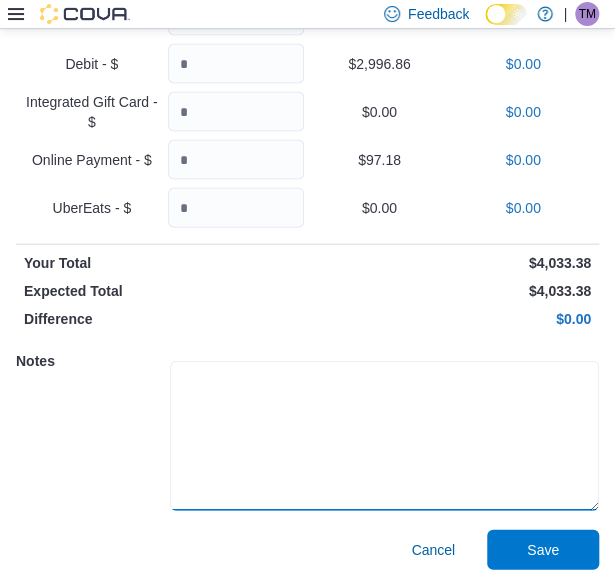 click at bounding box center (384, 436) 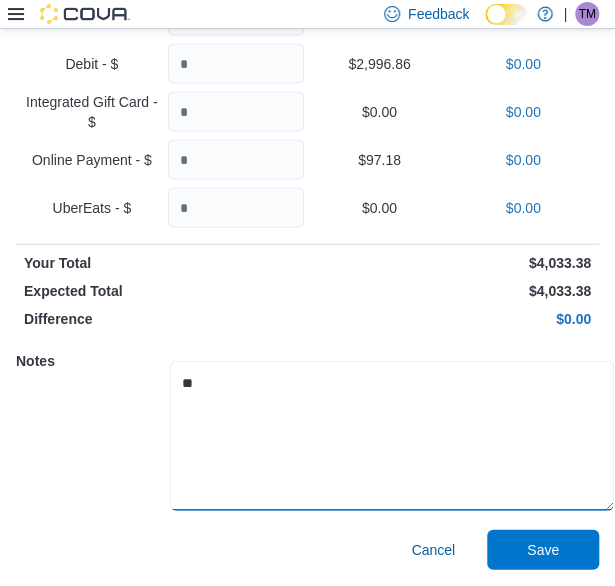 type on "*" 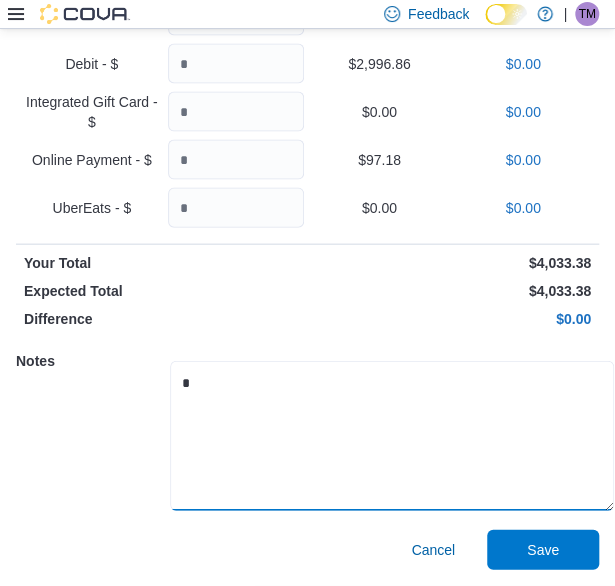 type 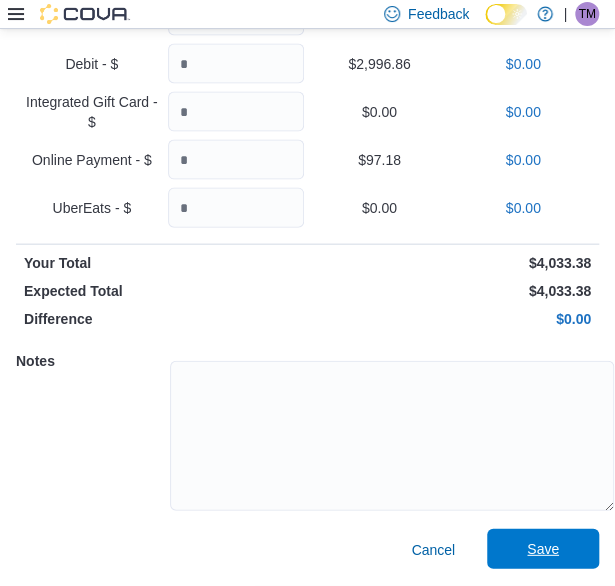 click on "Save" at bounding box center (543, 549) 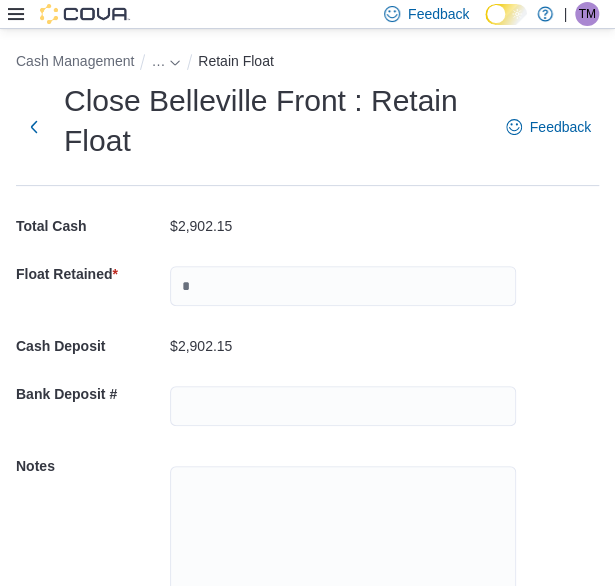 scroll, scrollTop: 0, scrollLeft: 0, axis: both 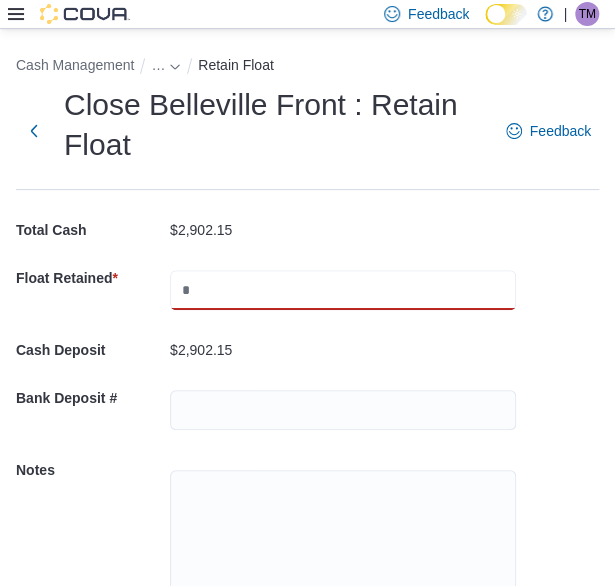 click at bounding box center [343, 290] 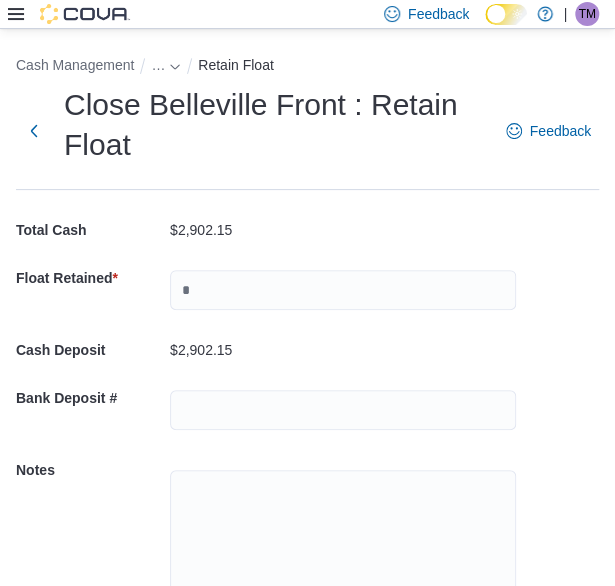 click on "$2,902.15" at bounding box center [343, 230] 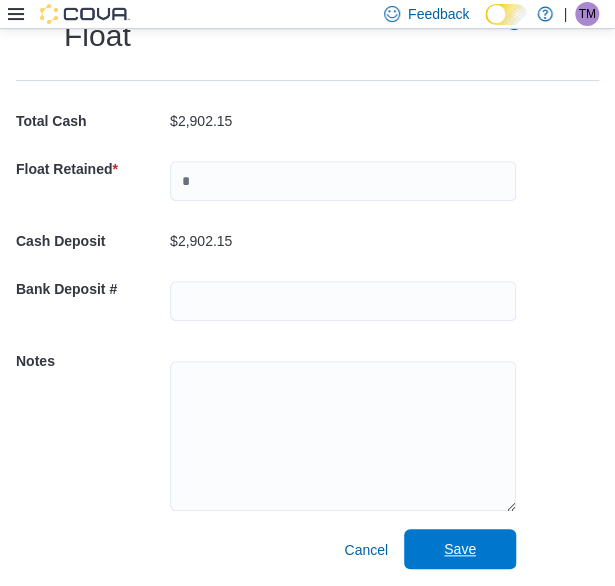 click on "Save" at bounding box center (460, 549) 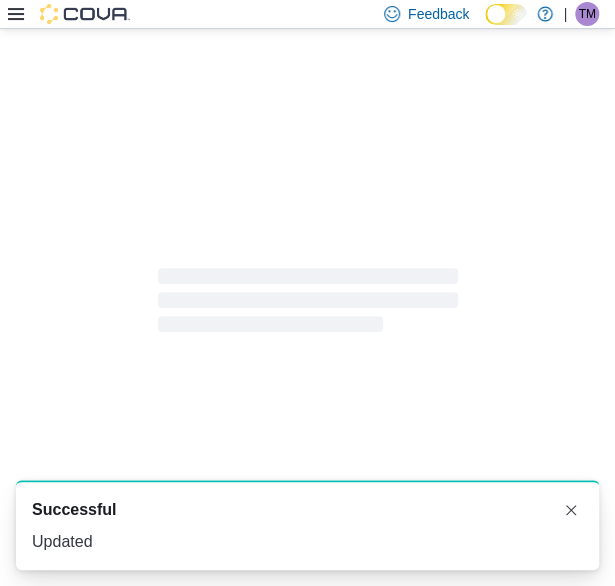 scroll, scrollTop: 8, scrollLeft: 0, axis: vertical 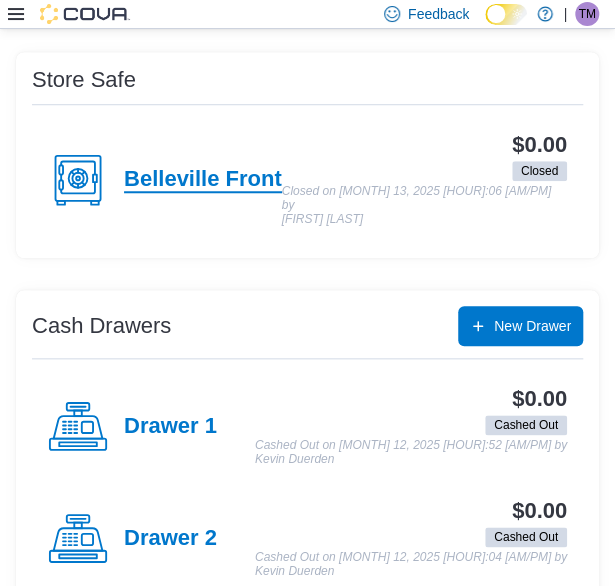 click on "Belleville Front" at bounding box center [203, 180] 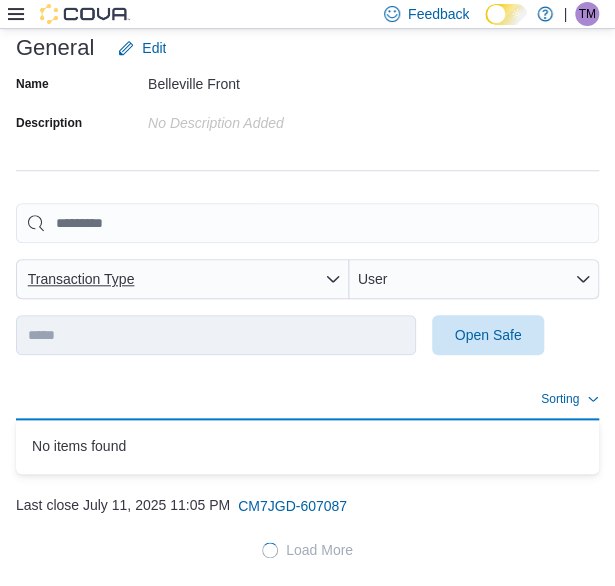 scroll, scrollTop: 296, scrollLeft: 0, axis: vertical 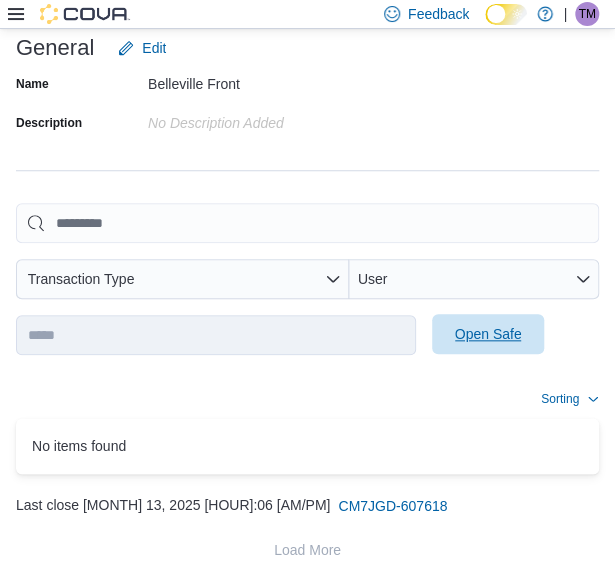 click on "Open Safe" at bounding box center (488, 334) 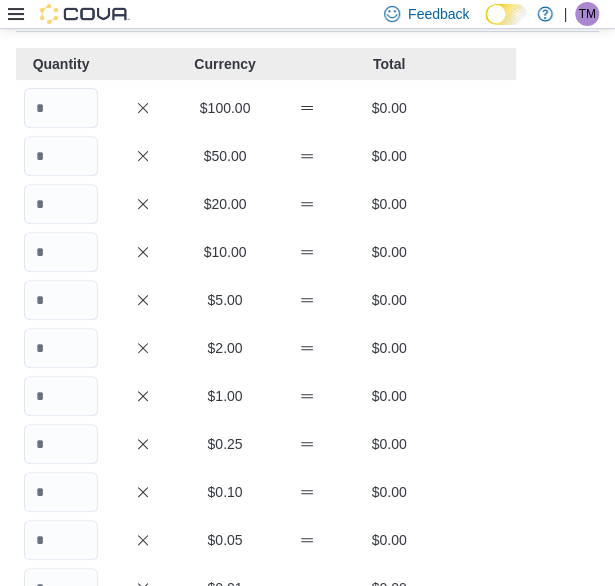 scroll, scrollTop: 75, scrollLeft: 0, axis: vertical 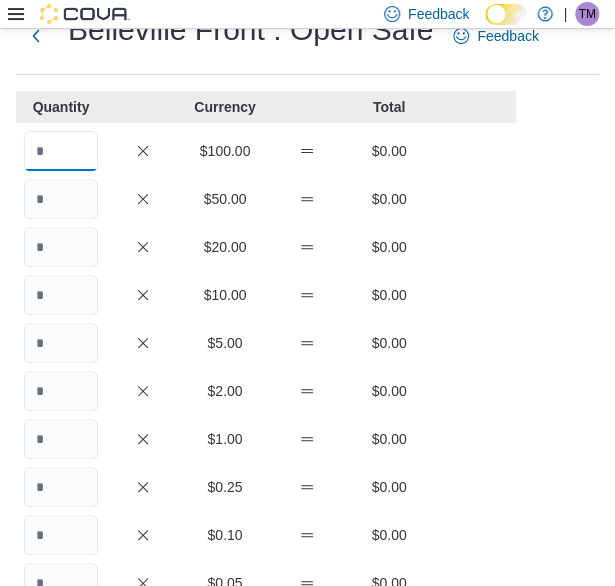 click at bounding box center (61, 151) 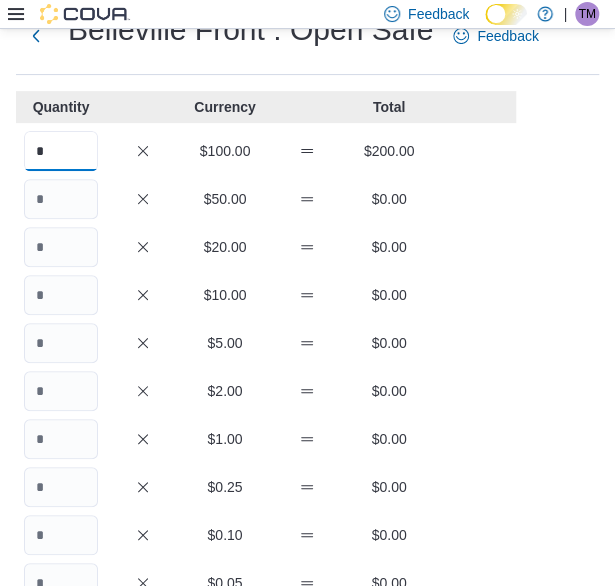 type on "*" 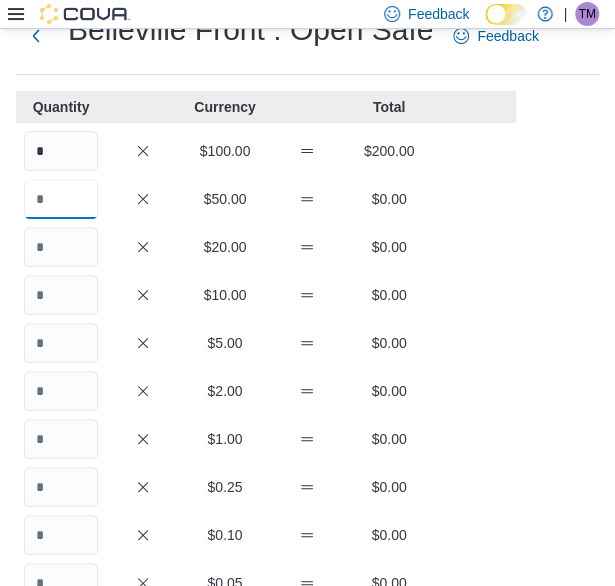click at bounding box center (61, 199) 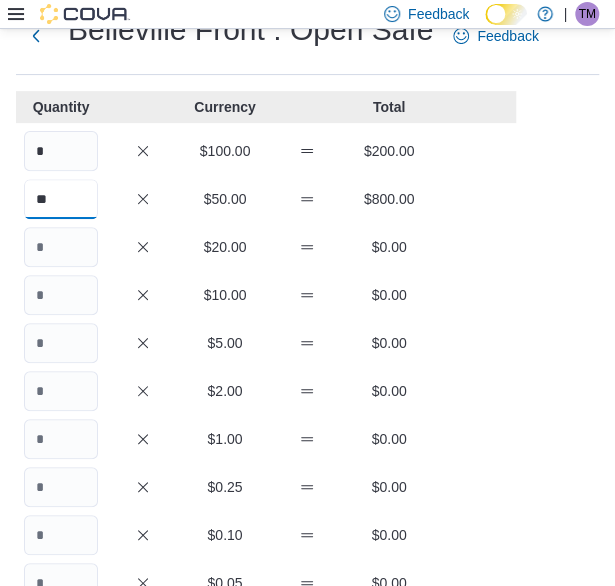 type on "**" 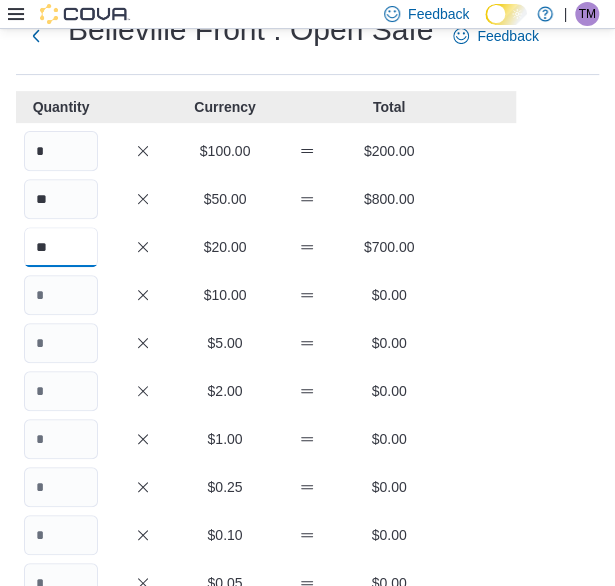 type on "**" 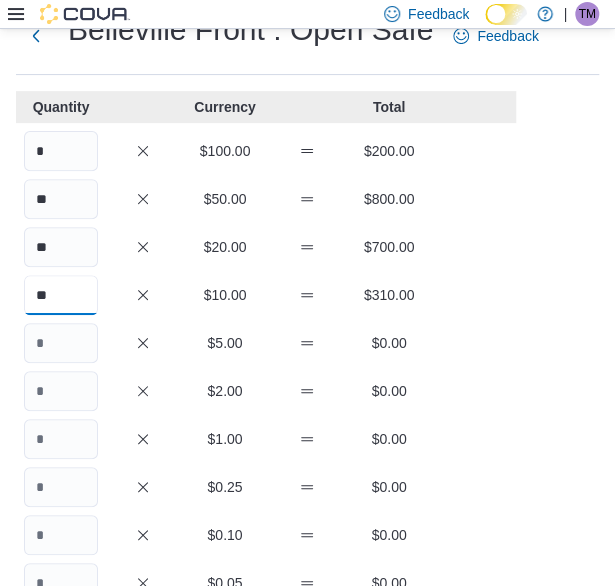 type on "**" 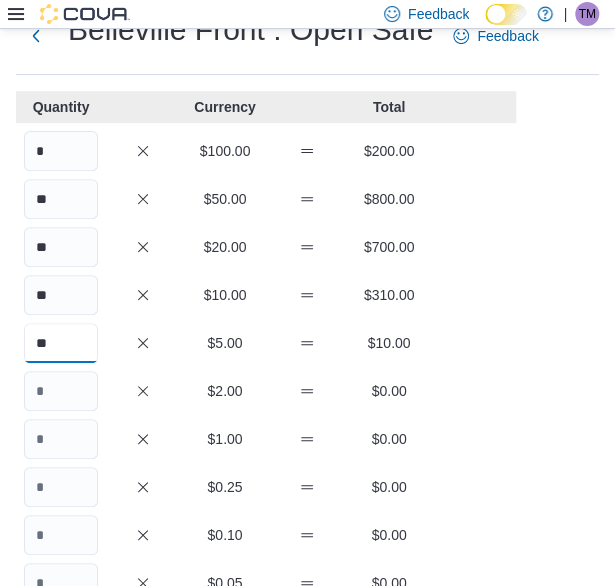 type on "**" 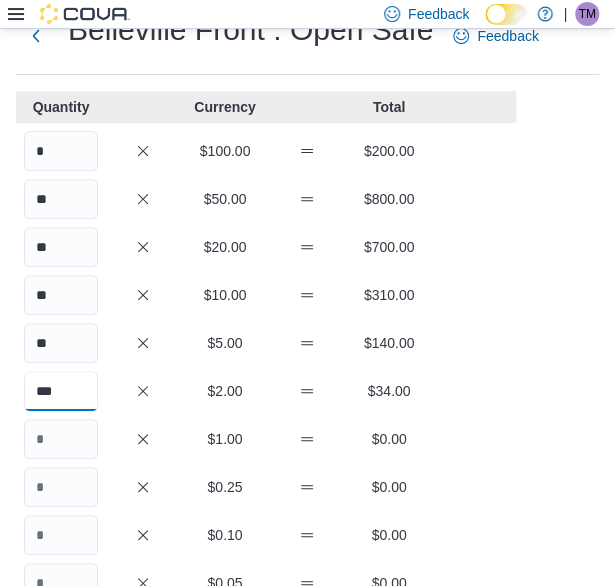 type on "***" 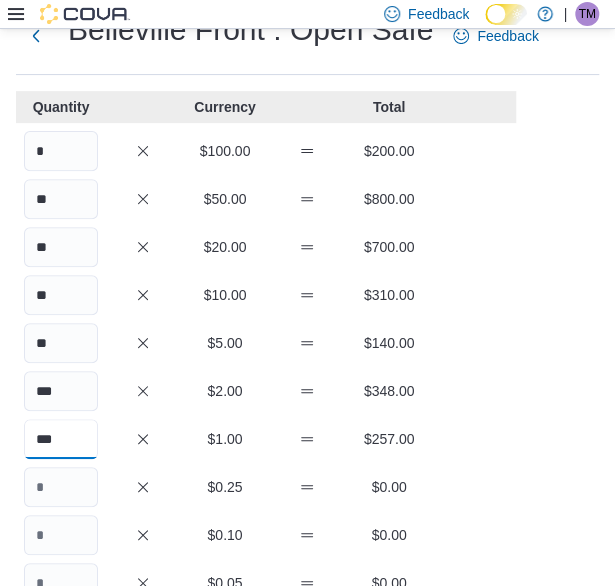 type on "***" 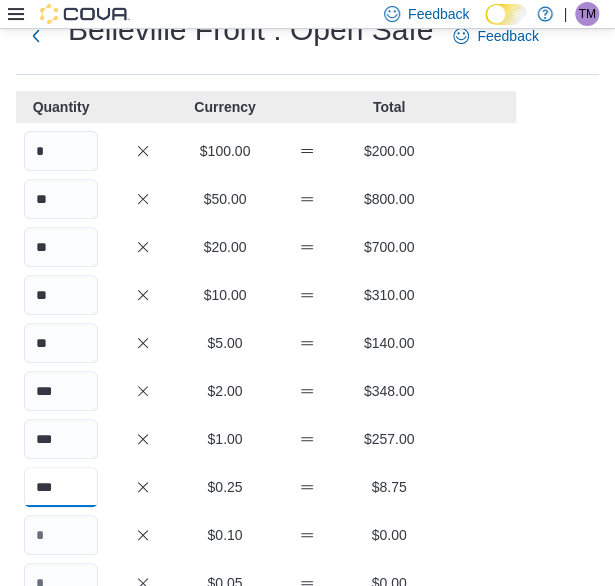 type on "***" 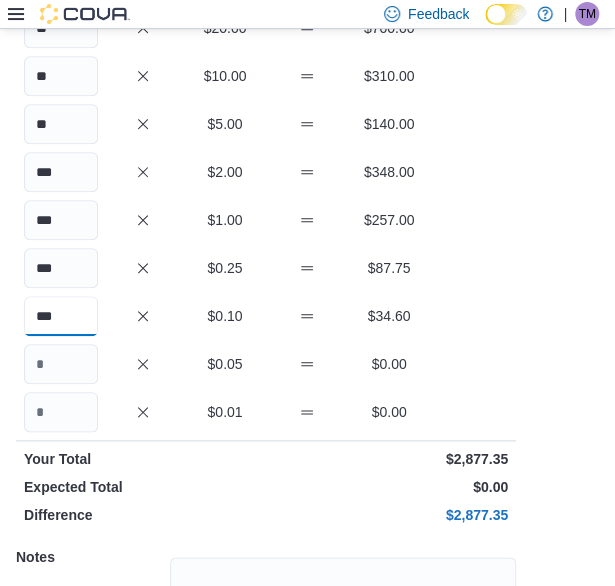 scroll, scrollTop: 375, scrollLeft: 0, axis: vertical 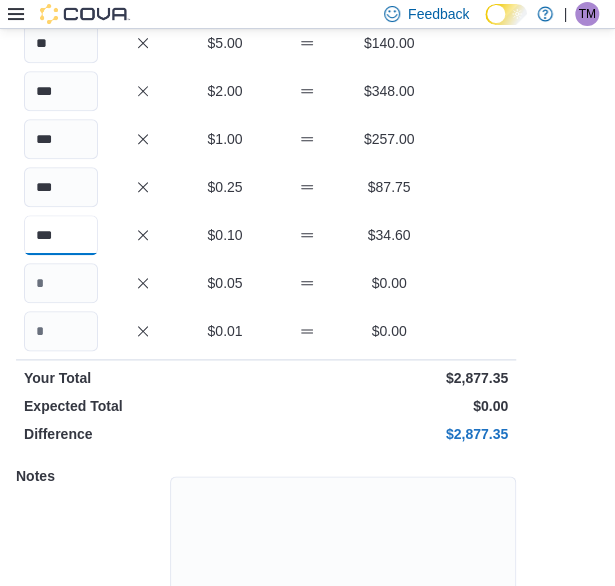 click on "***" at bounding box center (61, 235) 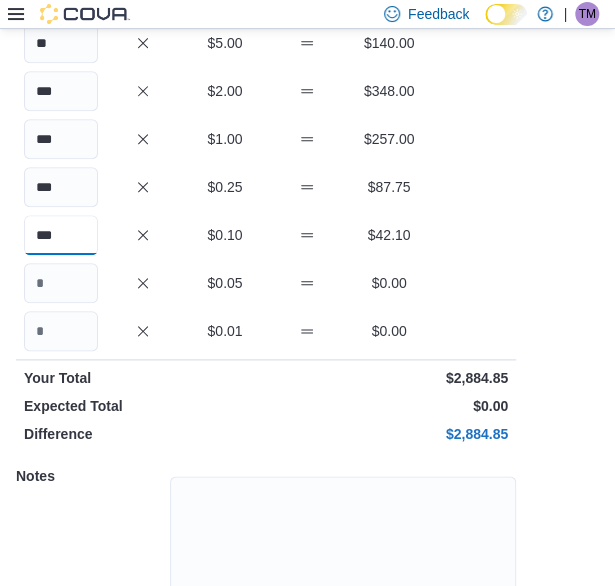 type on "***" 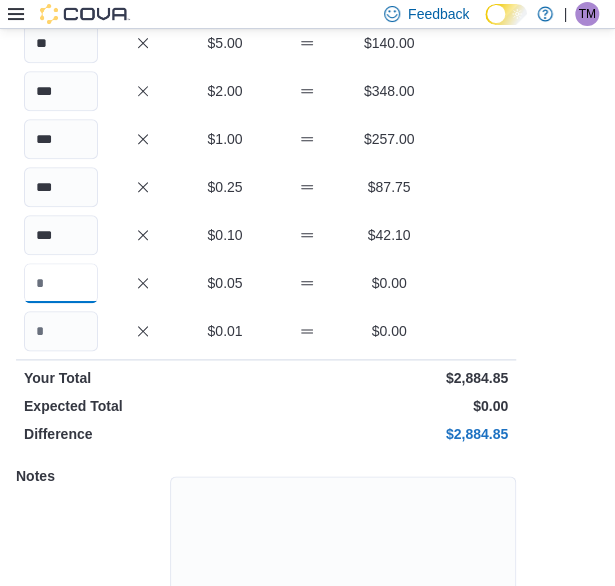 click at bounding box center (61, 283) 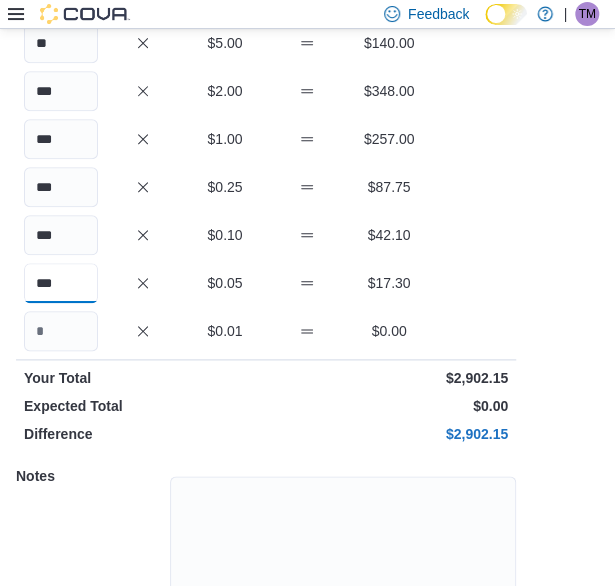 type on "***" 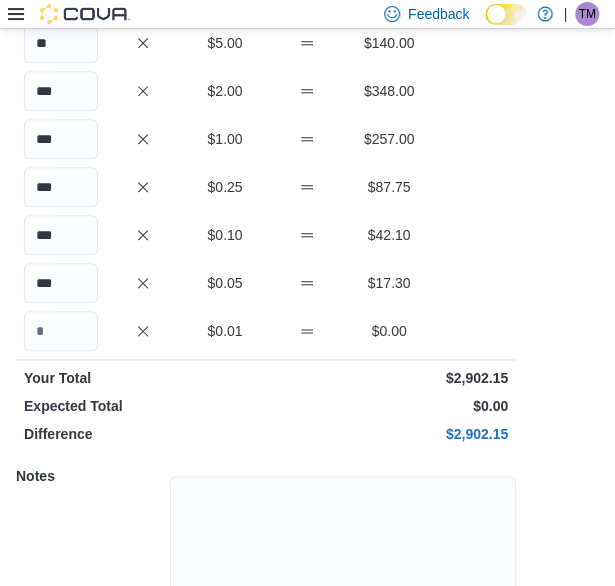 click on "*** $0.25 $87.75" at bounding box center [266, 187] 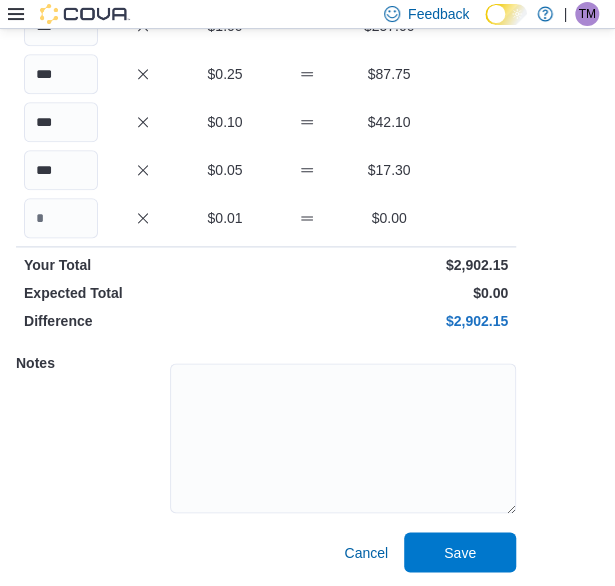 scroll, scrollTop: 490, scrollLeft: 0, axis: vertical 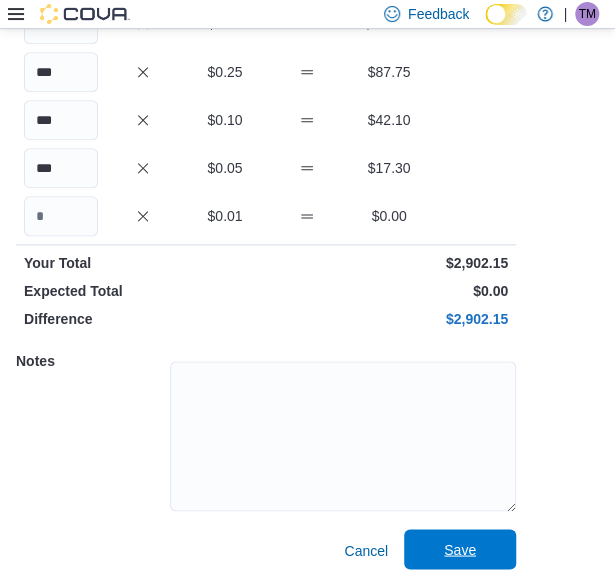 click on "Save" at bounding box center [460, 549] 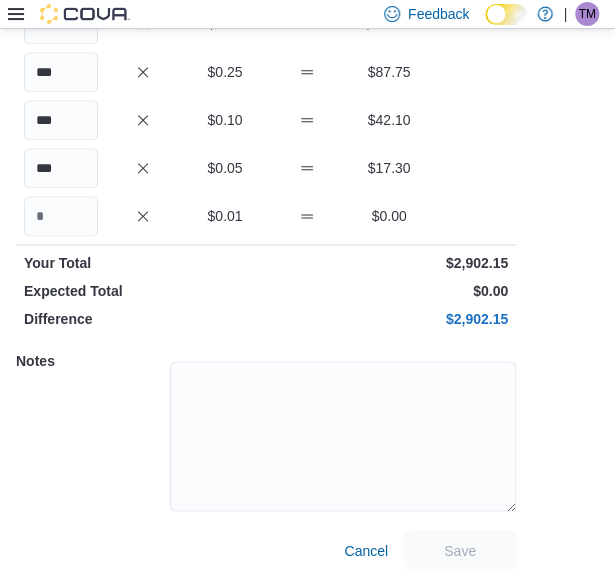 scroll, scrollTop: 346, scrollLeft: 0, axis: vertical 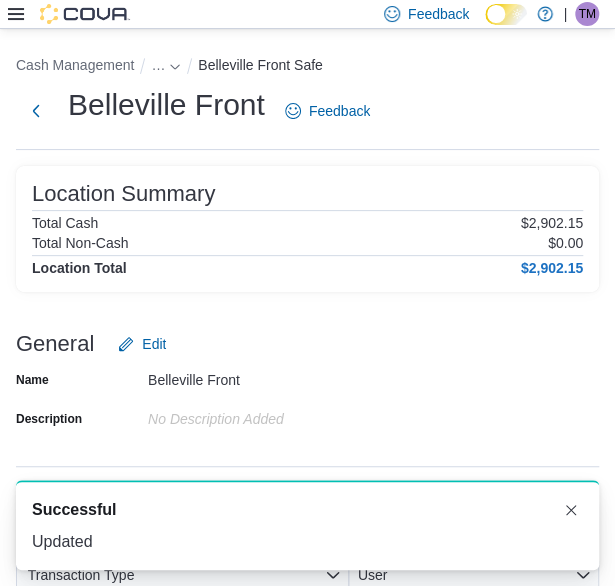 click on "…" at bounding box center [174, 65] 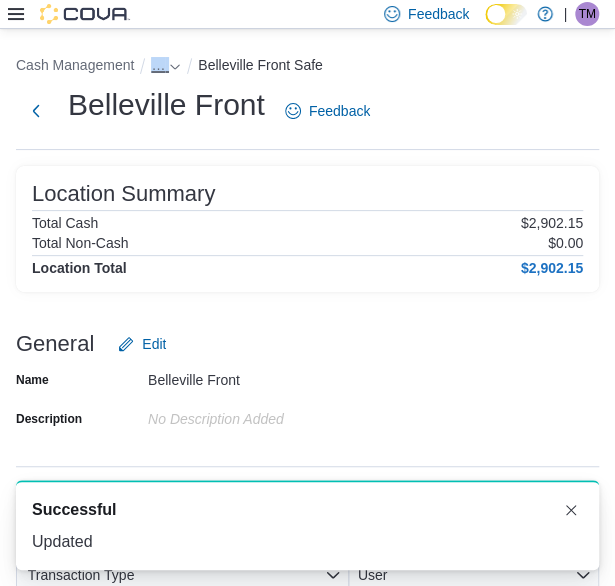 click 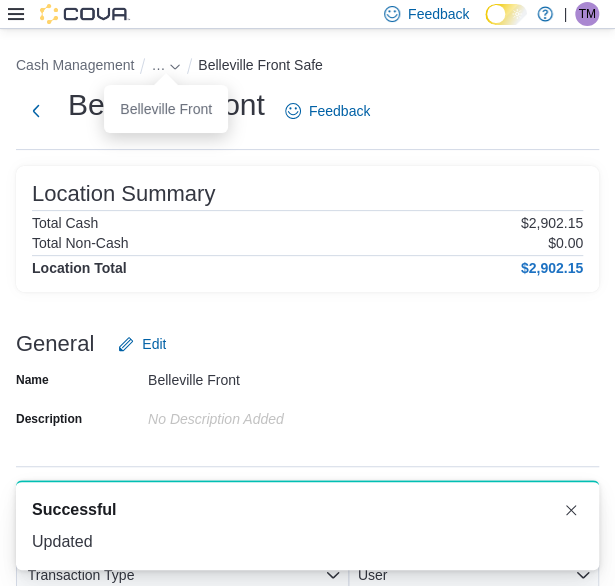 drag, startPoint x: 180, startPoint y: 65, endPoint x: 153, endPoint y: 119, distance: 60.373837 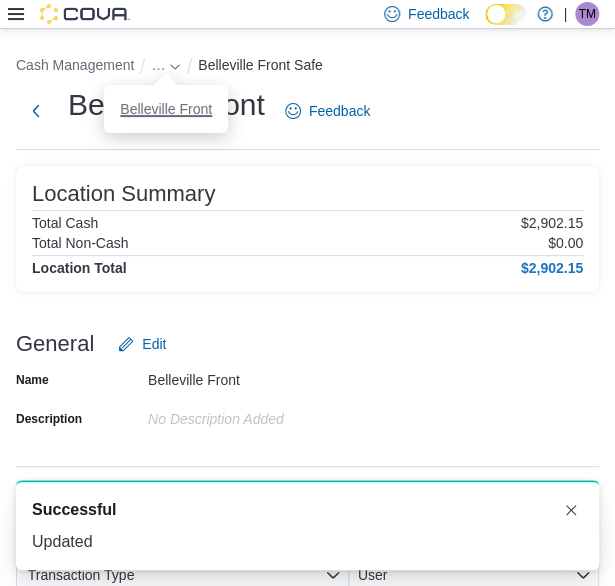click on "Belleville Front" at bounding box center [166, 109] 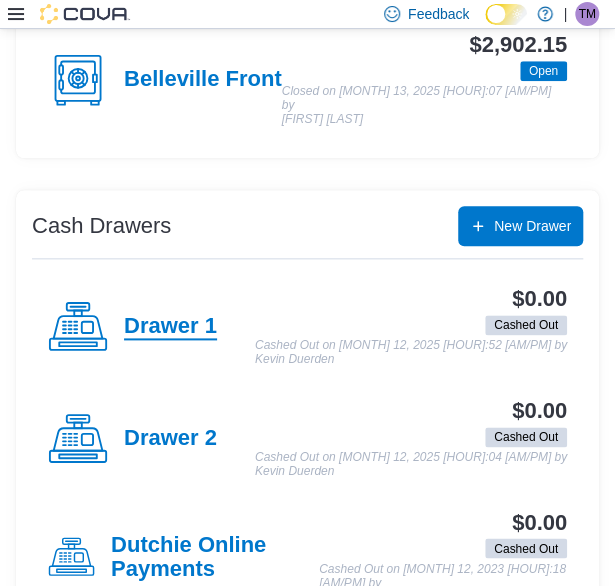 click on "Drawer 1" at bounding box center [170, 327] 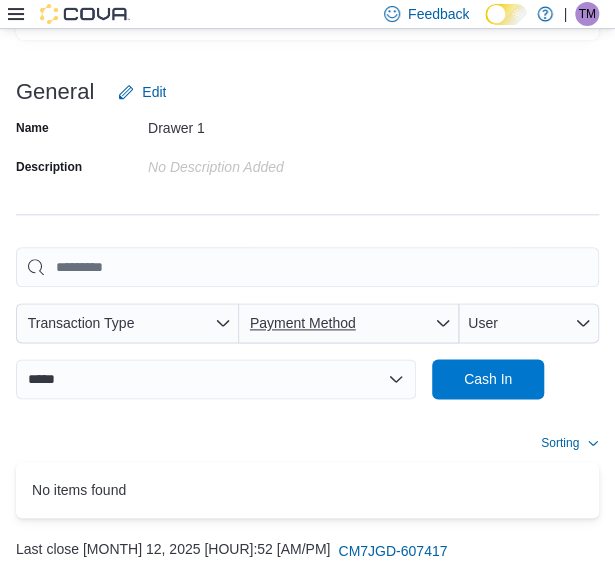 scroll, scrollTop: 400, scrollLeft: 0, axis: vertical 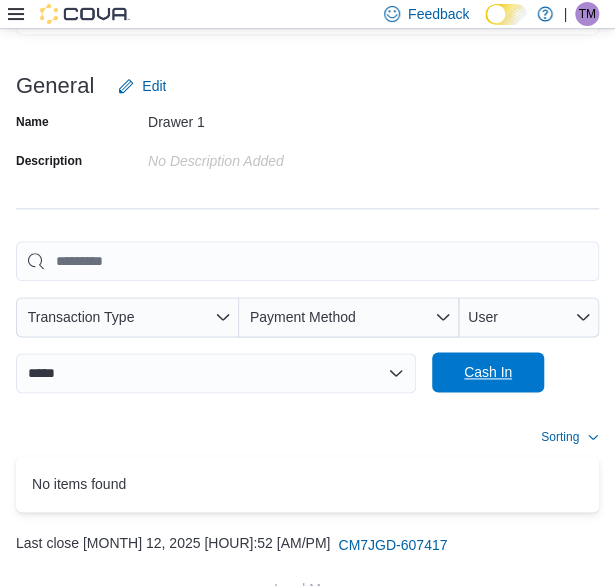 click on "Cash In" at bounding box center (488, 372) 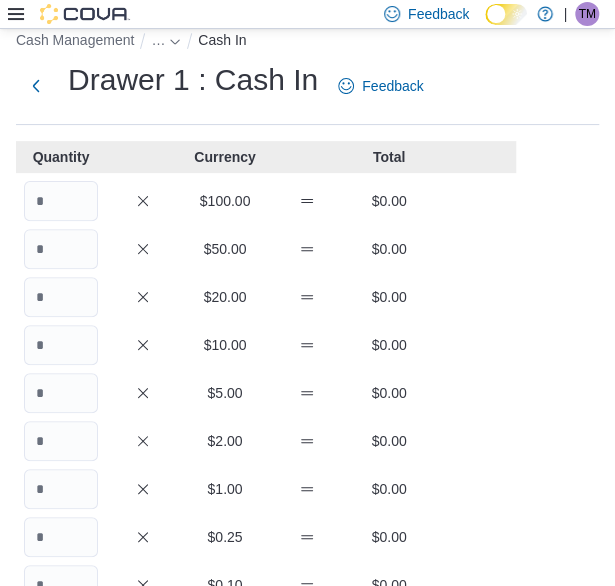 scroll, scrollTop: 0, scrollLeft: 0, axis: both 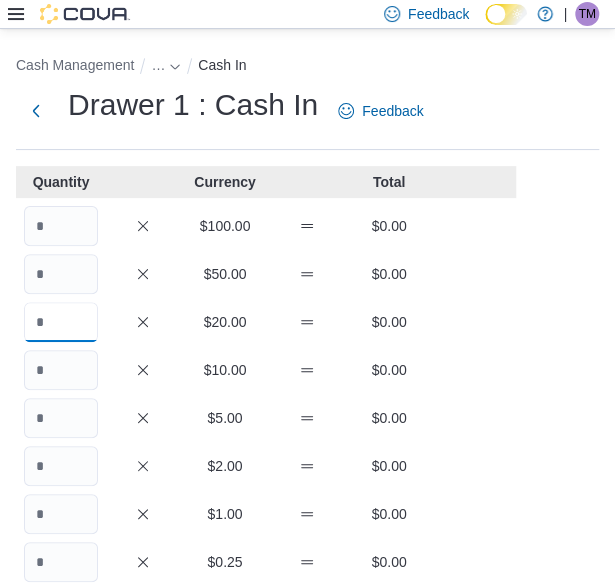 click at bounding box center (61, 322) 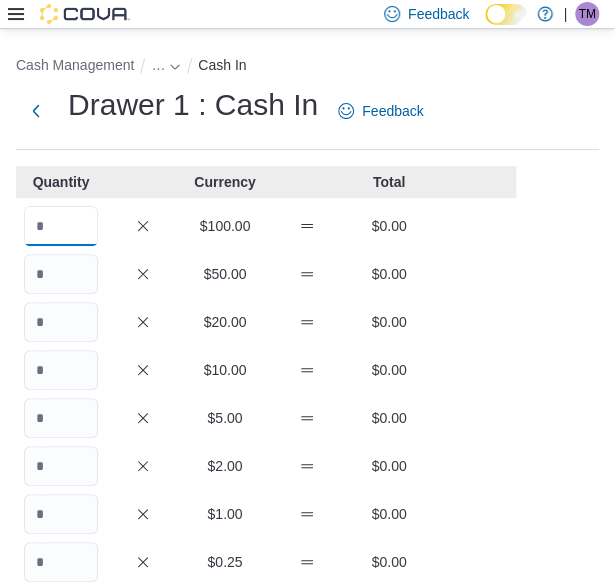 click at bounding box center [61, 226] 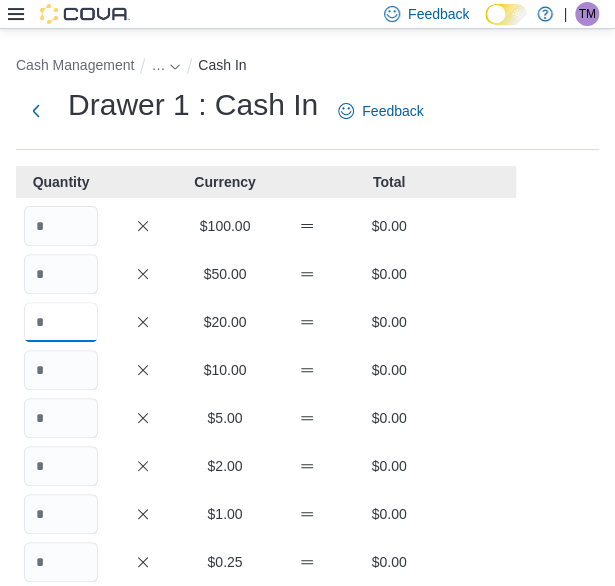 click at bounding box center [61, 322] 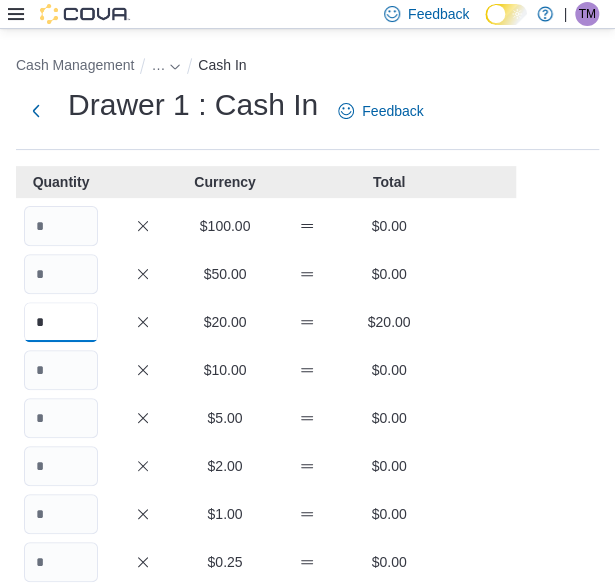 type on "*" 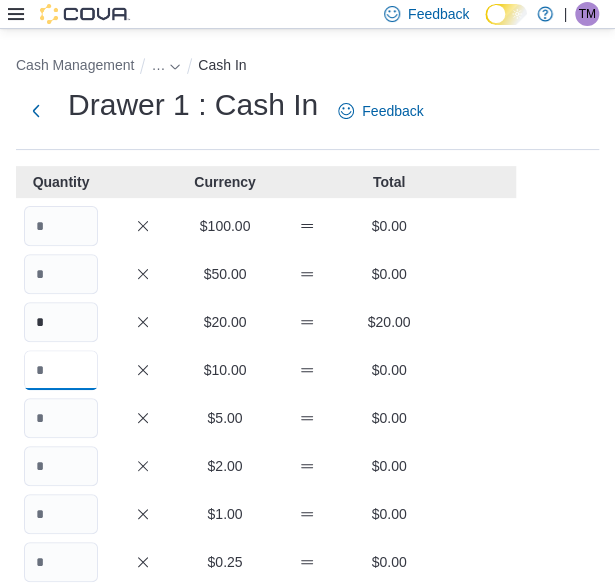 click at bounding box center [61, 370] 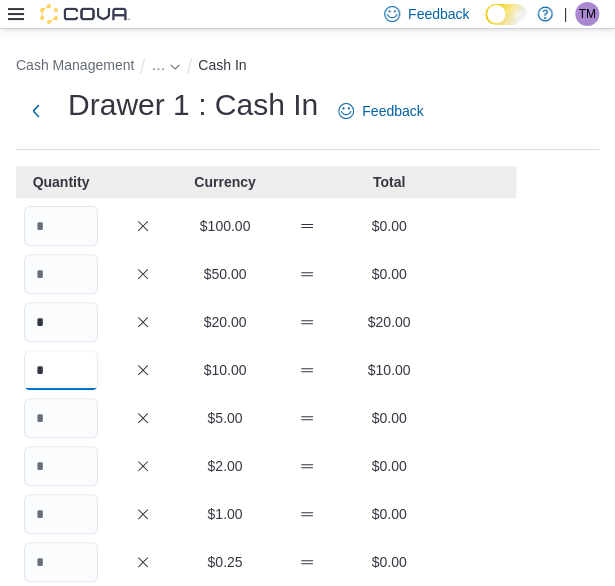 type on "*" 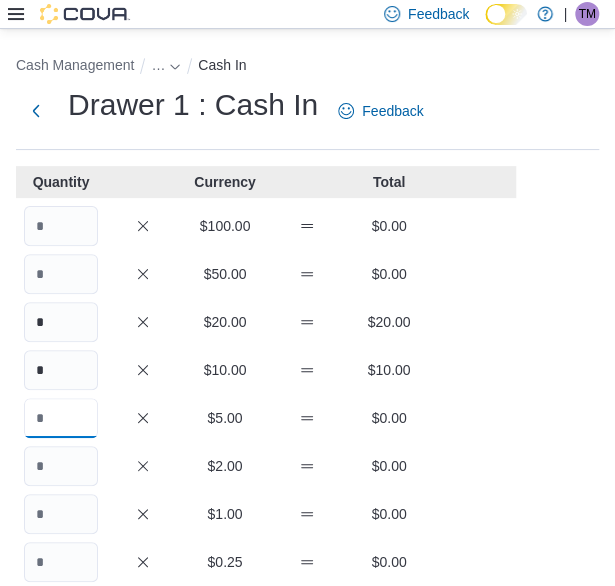 click at bounding box center [61, 418] 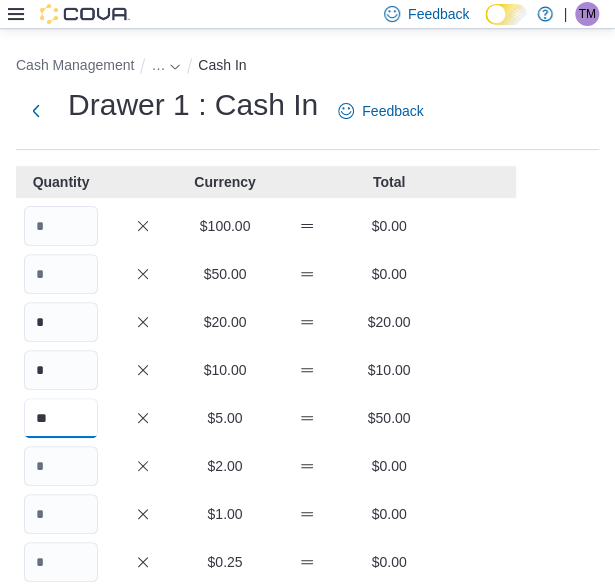 type on "**" 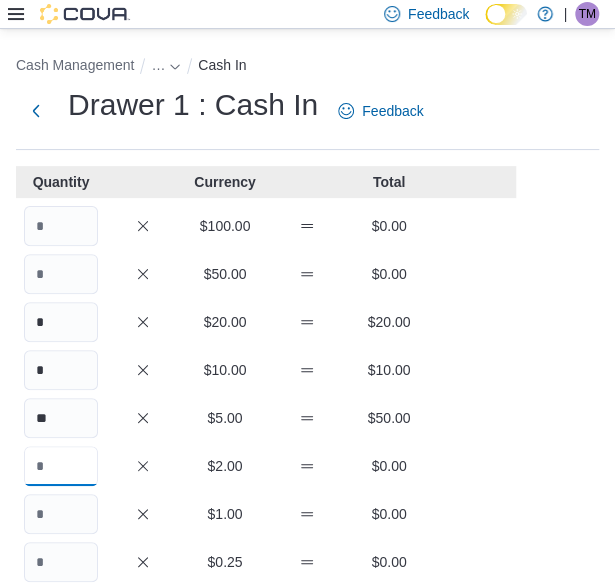 click at bounding box center [61, 466] 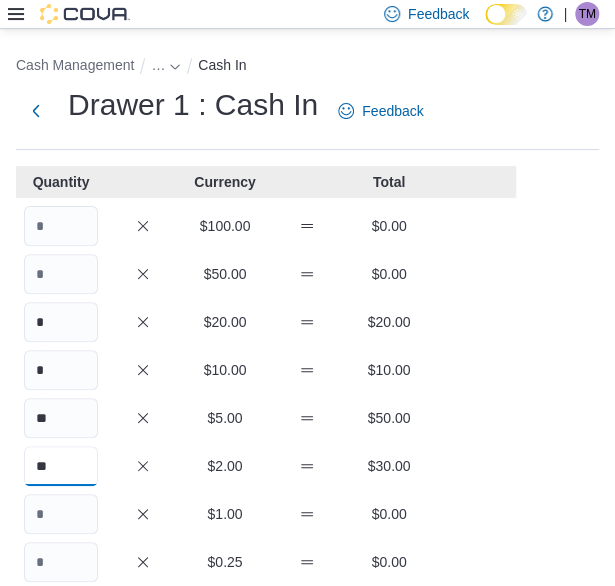 type on "**" 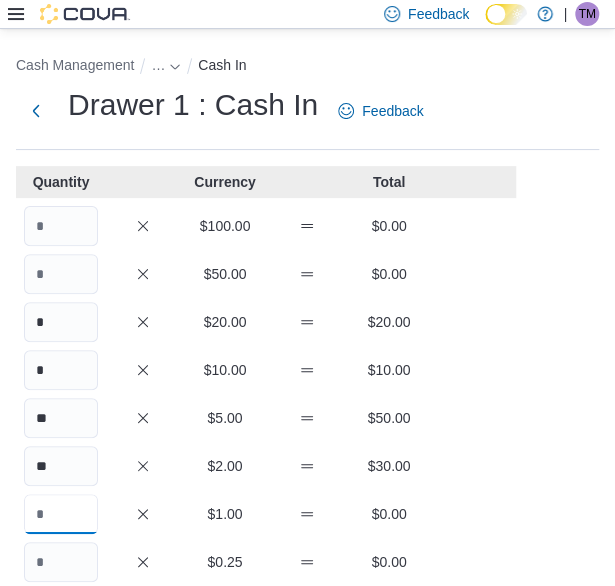 click at bounding box center [61, 514] 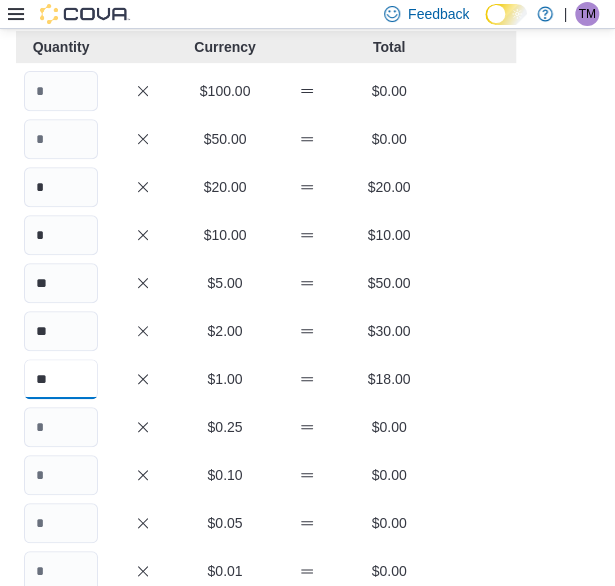 scroll, scrollTop: 200, scrollLeft: 0, axis: vertical 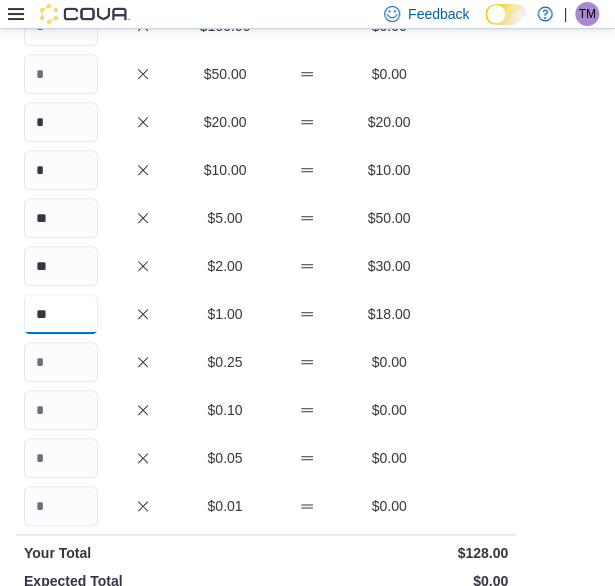 type on "**" 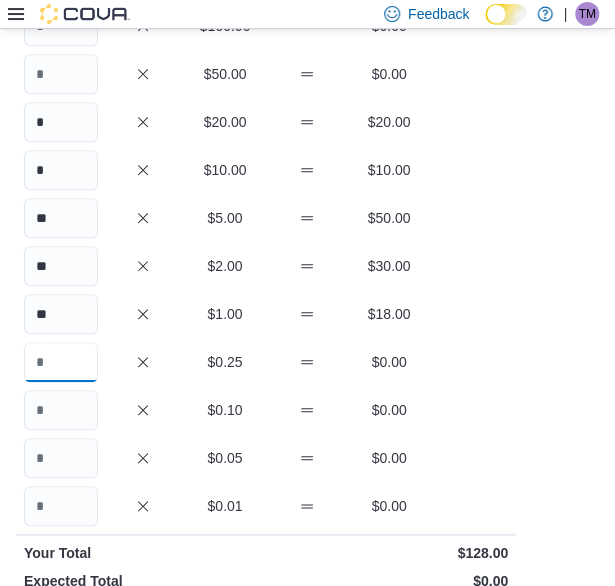 click at bounding box center (61, 362) 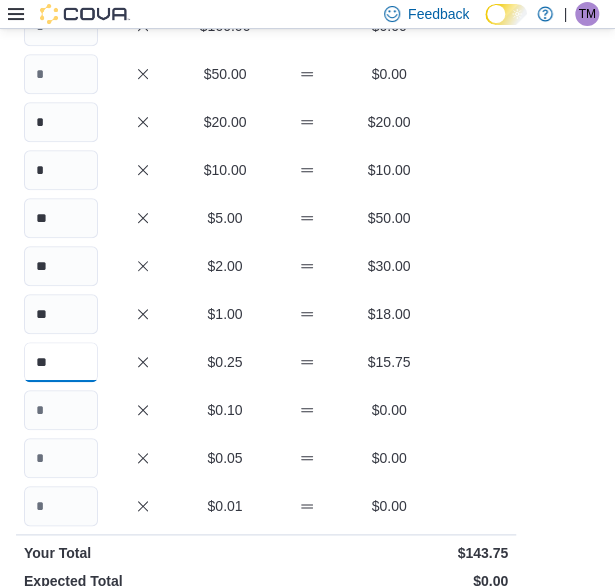 type on "**" 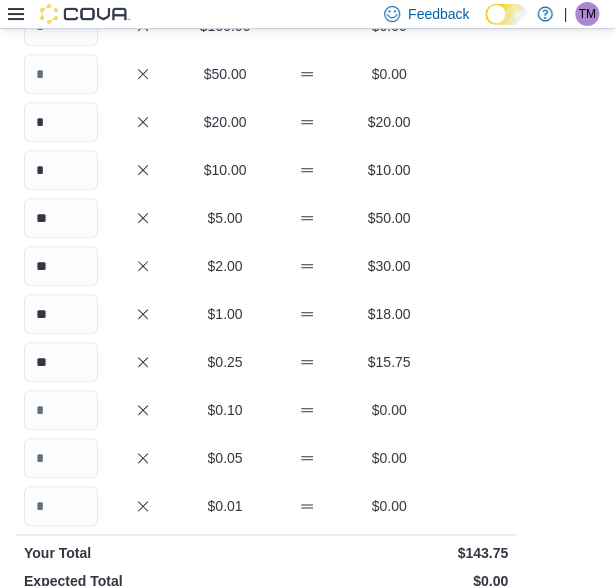 click on "Quantity Currency Total $100.00 $0.00 $50.00 $0.00 * $20.00 $20.00 * $10.00 $10.00 ** $5.00 $50.00 ** $2.00 $30.00 ** $1.00 $18.00 ** $0.25 $15.75 $0.10 $0.00 $0.05 $0.00 $0.01 $0.00 Your Total $143.75 Expected Total $0.00 Difference $143.75 Notes Cancel Save" at bounding box center [266, 413] 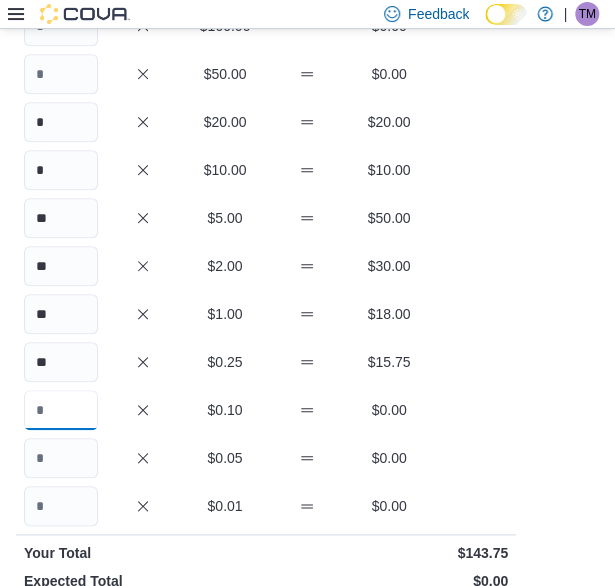 click at bounding box center [61, 410] 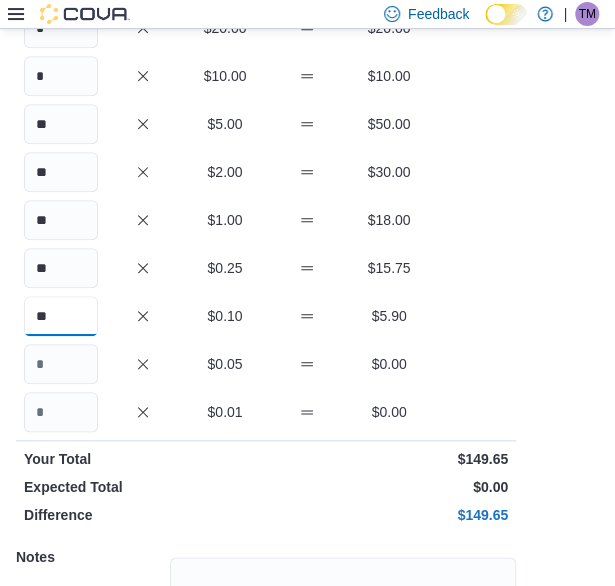 scroll, scrollTop: 400, scrollLeft: 0, axis: vertical 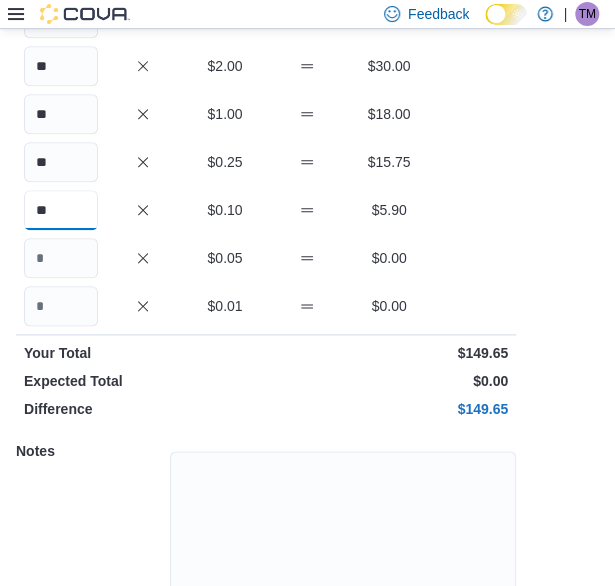 type on "**" 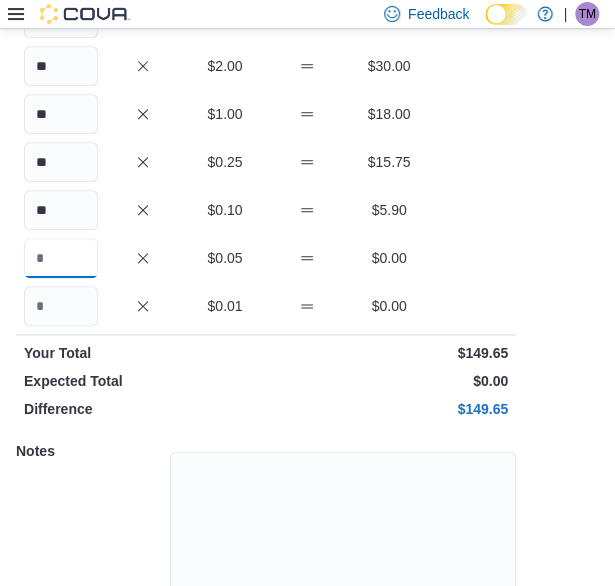click at bounding box center (61, 258) 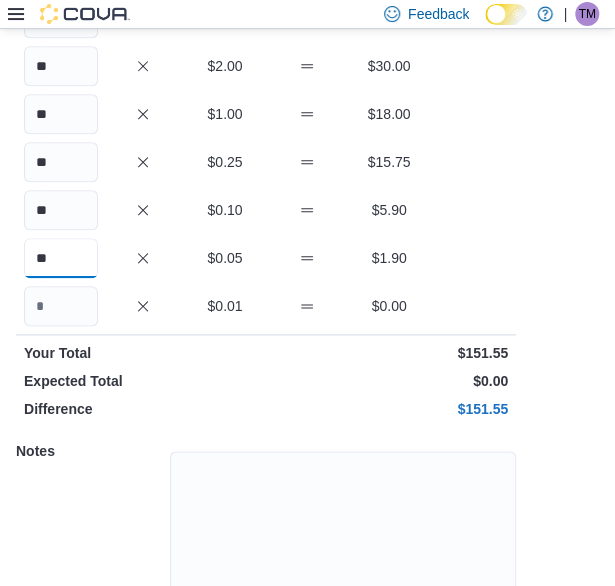 type on "**" 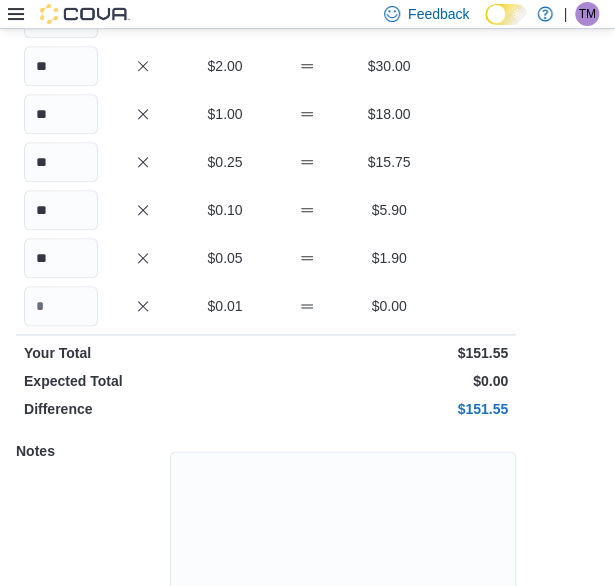 click on "** $0.25 $15.75" at bounding box center (266, 162) 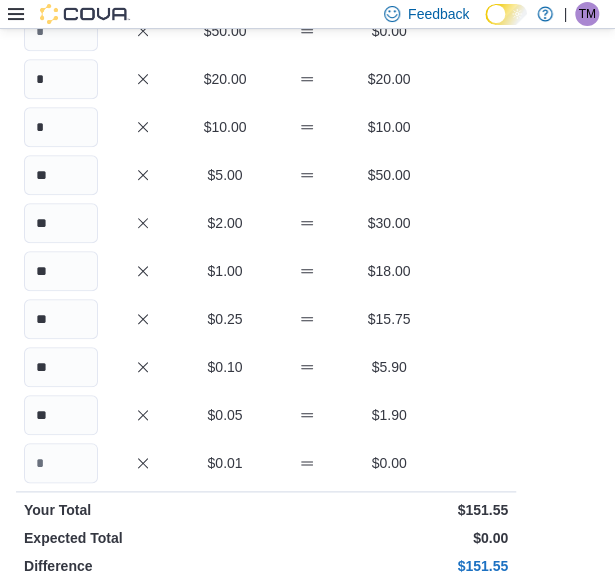 scroll, scrollTop: 200, scrollLeft: 0, axis: vertical 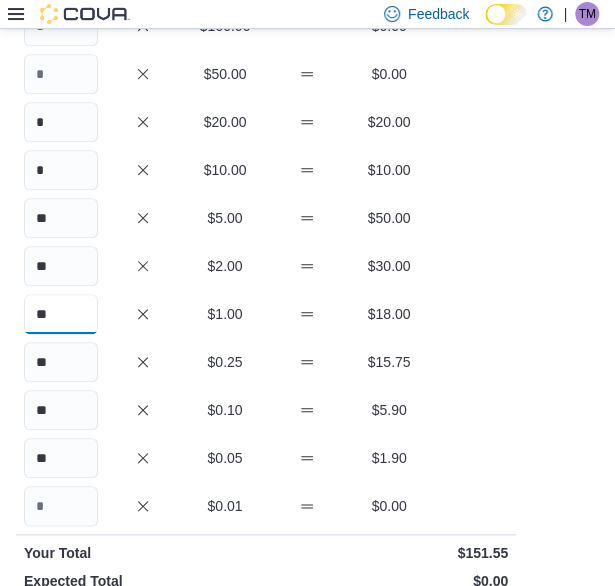 click on "**" at bounding box center (61, 314) 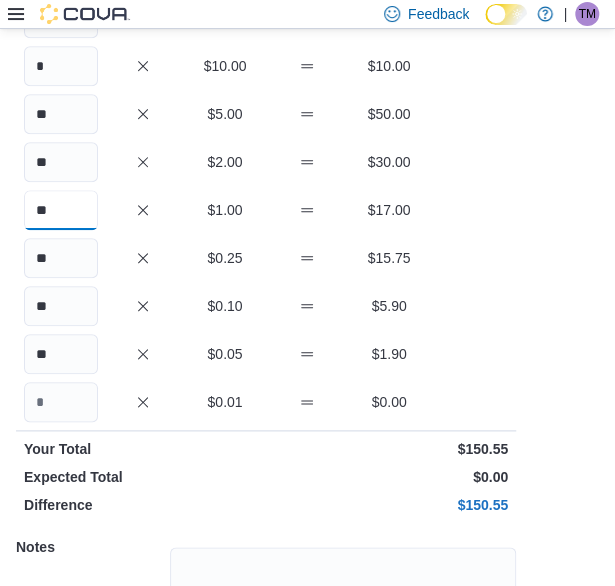 scroll, scrollTop: 300, scrollLeft: 0, axis: vertical 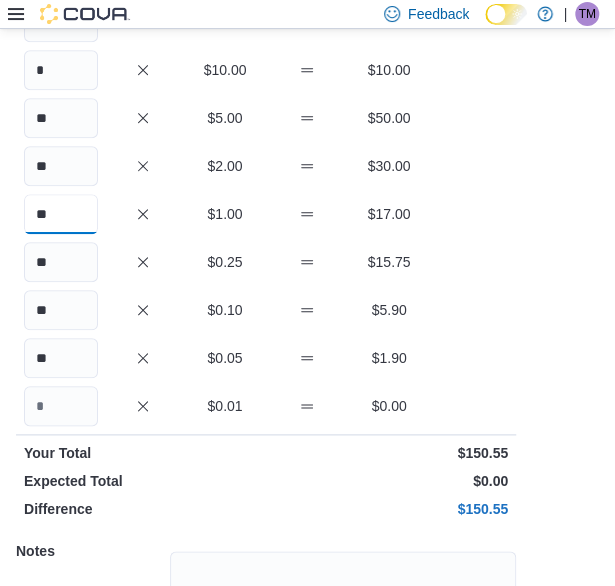 type on "**" 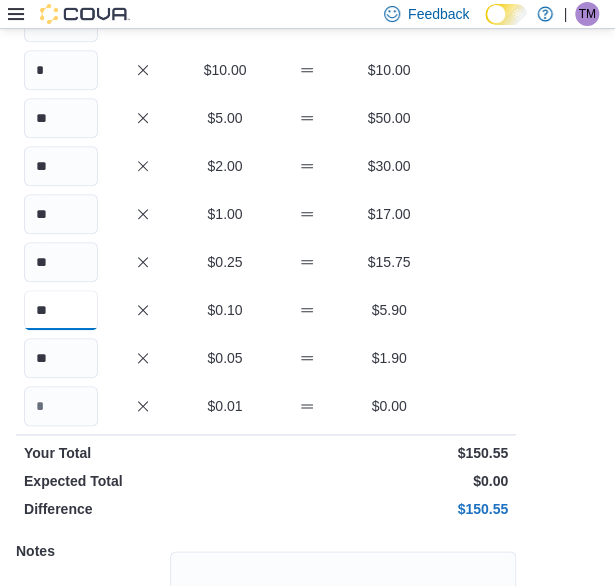 click on "**" at bounding box center (61, 310) 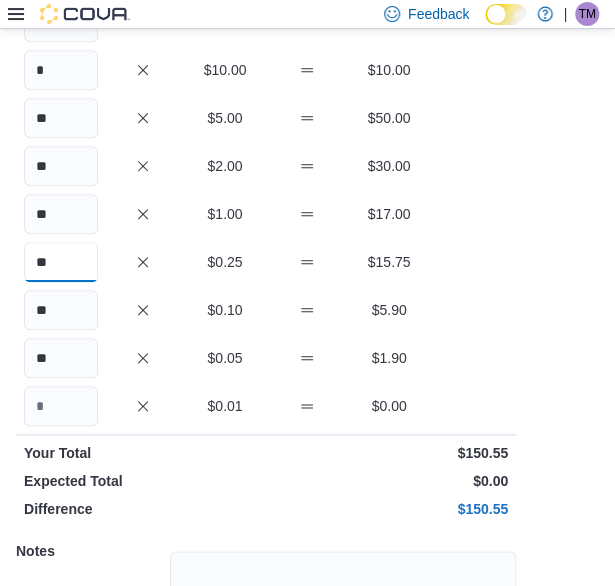 click on "**" at bounding box center (61, 262) 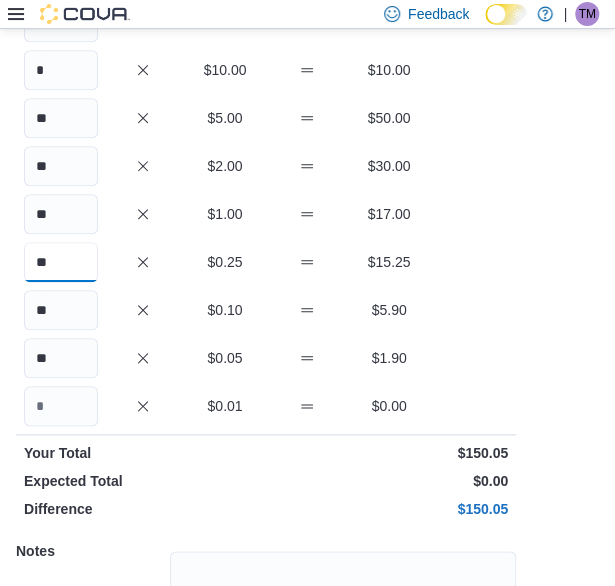 type on "**" 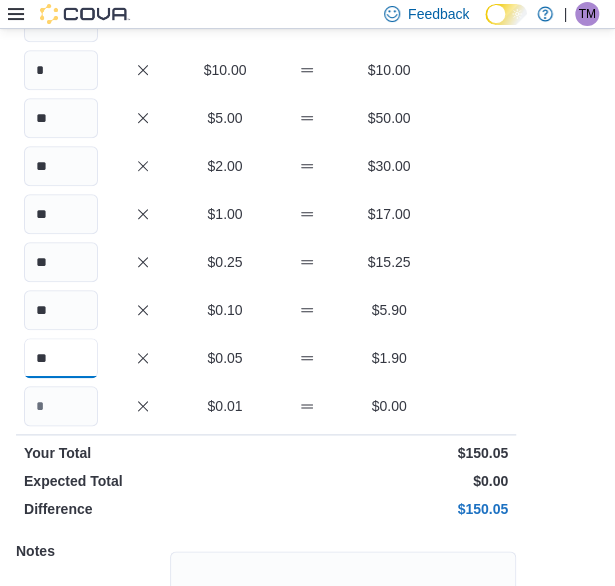 click on "**" at bounding box center (61, 358) 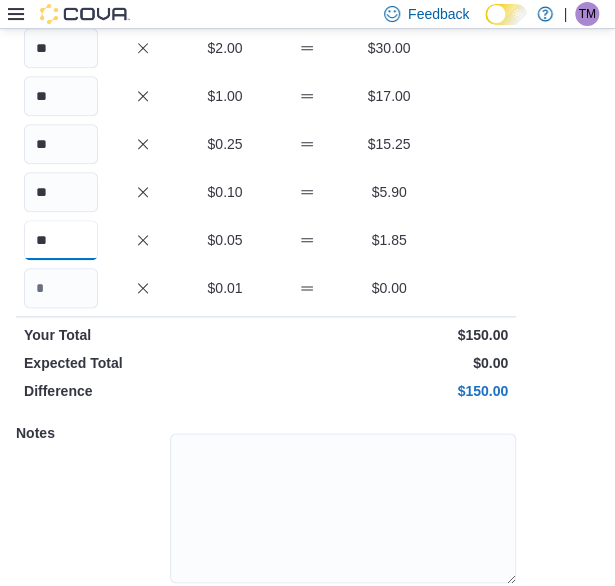 scroll, scrollTop: 490, scrollLeft: 0, axis: vertical 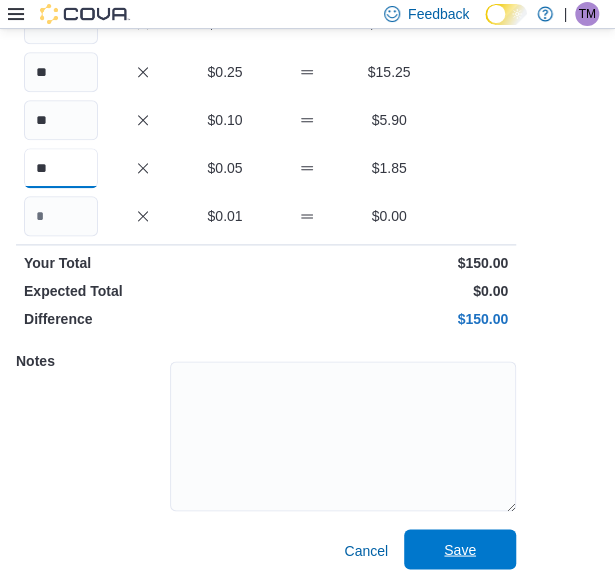 type on "**" 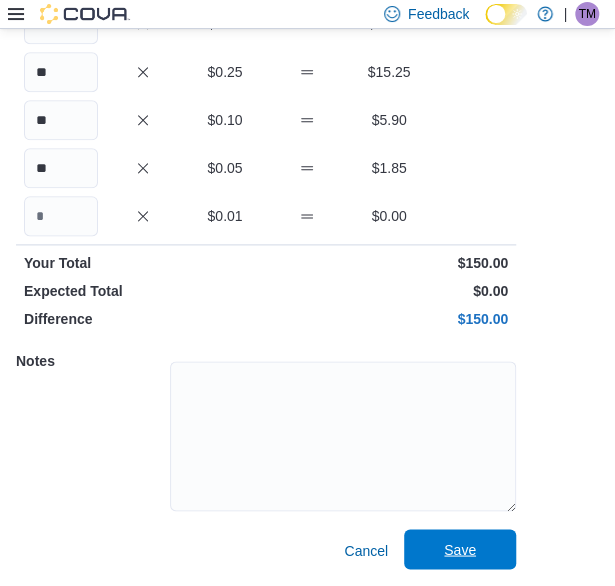 click on "Save" at bounding box center (460, 549) 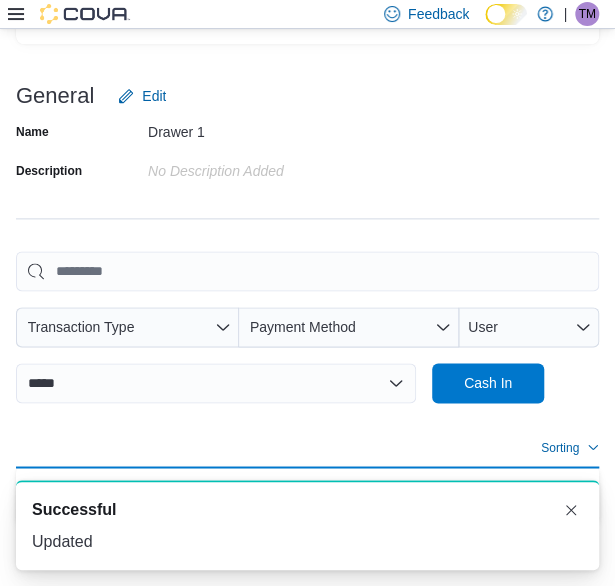 scroll, scrollTop: 538, scrollLeft: 0, axis: vertical 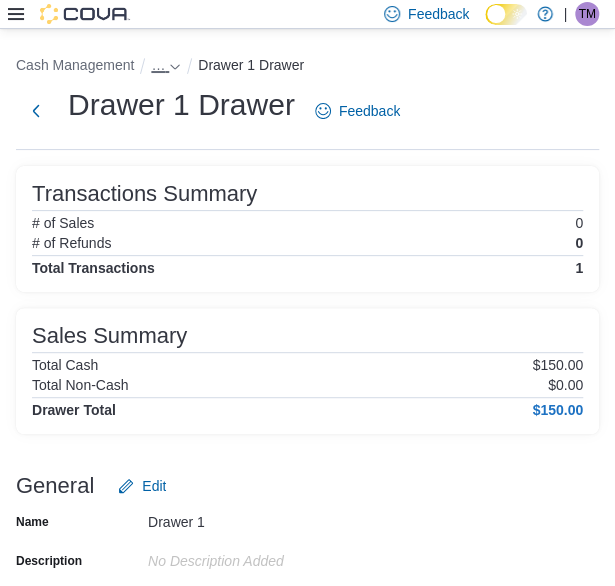 click 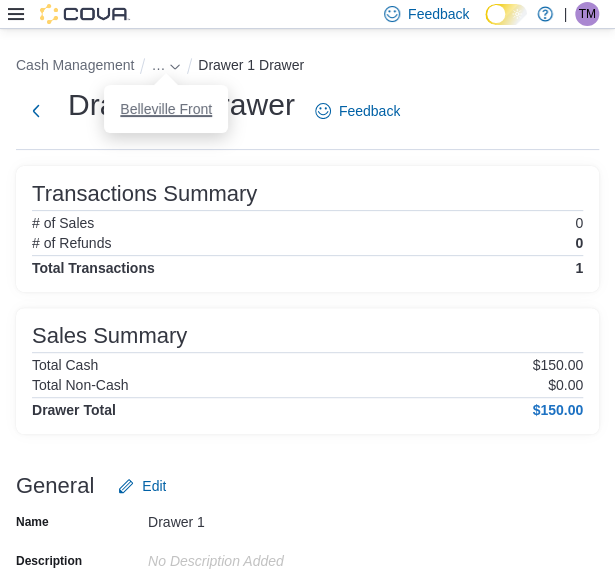 click on "Belleville Front" at bounding box center (166, 109) 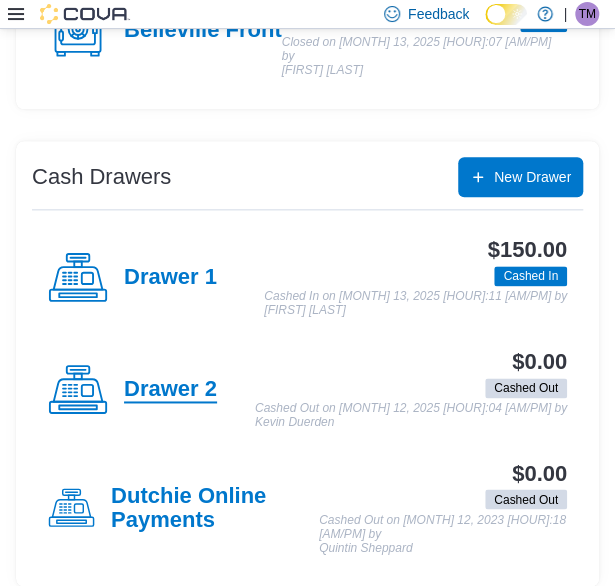 click on "Drawer 2" at bounding box center (170, 390) 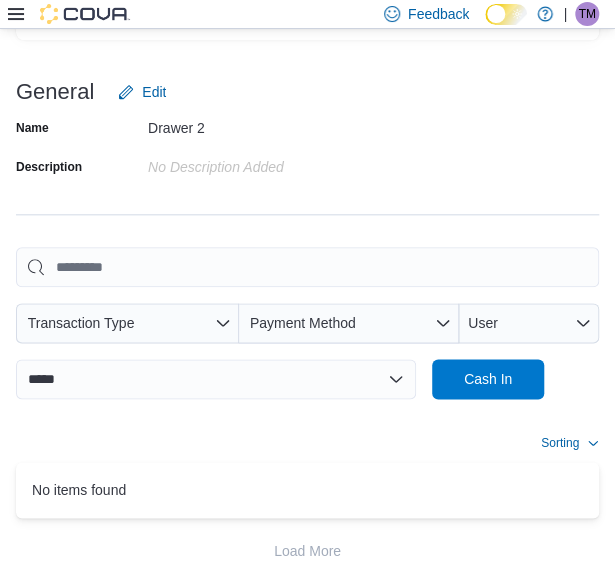 scroll, scrollTop: 438, scrollLeft: 0, axis: vertical 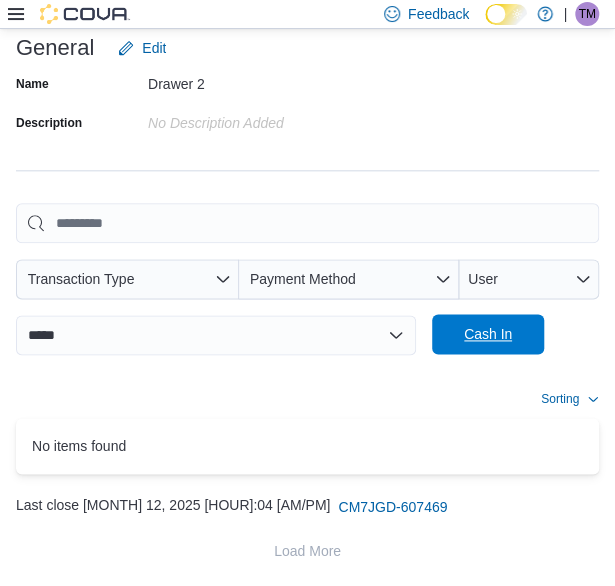 click on "Cash In" at bounding box center [488, 334] 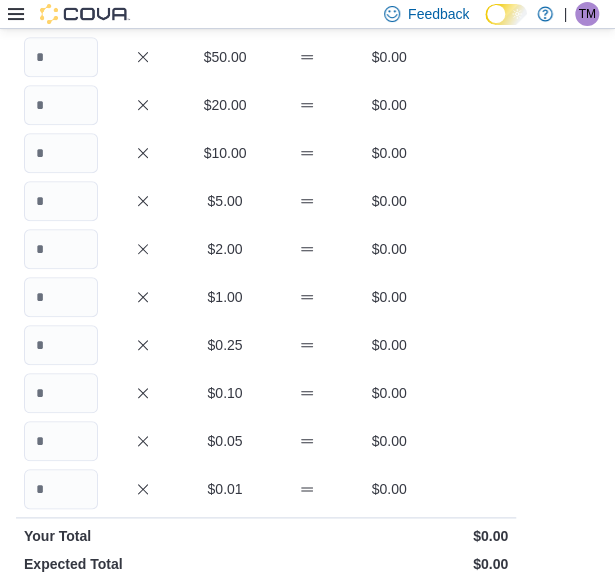 scroll, scrollTop: 117, scrollLeft: 0, axis: vertical 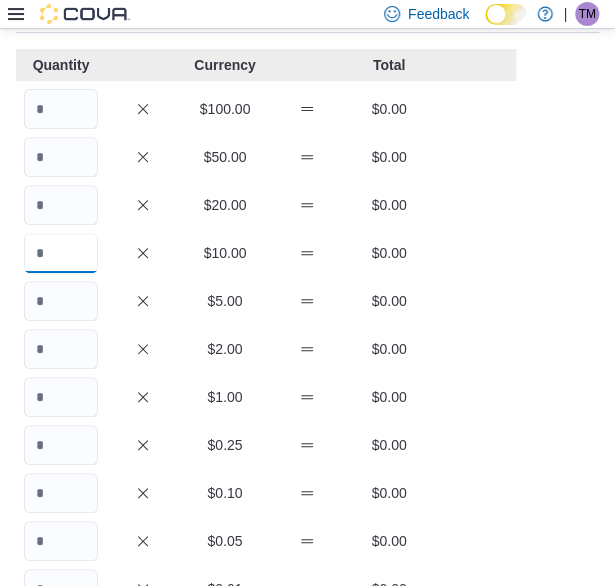 click at bounding box center [61, 253] 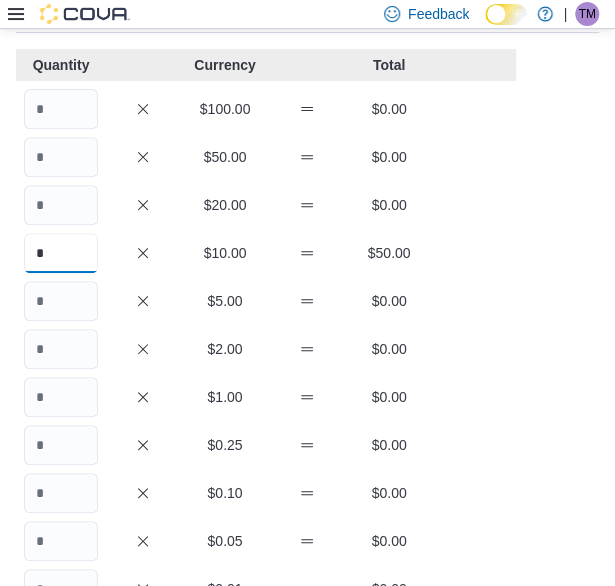 type on "*" 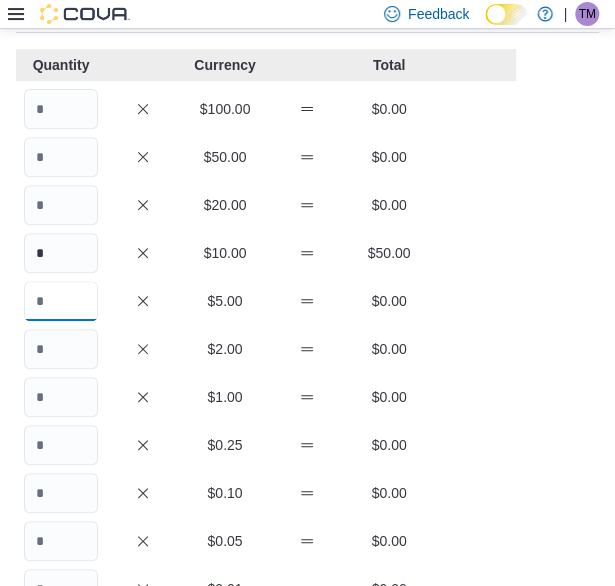 click at bounding box center (61, 301) 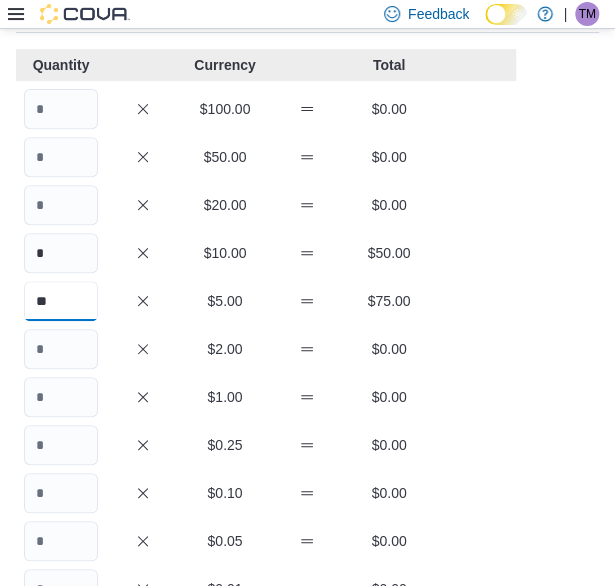 type on "**" 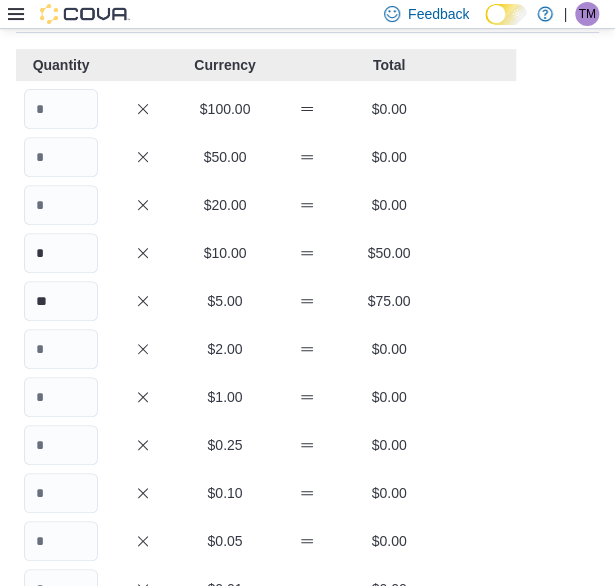 click on "Quantity Currency Total $100.00 $0.00 $50.00 $0.00 $20.00 $0.00 * $10.00 $50.00 ** $5.00 $75.00 $2.00 $0.00 $1.00 $0.00 $0.25 $0.00 $0.10 $0.00 $0.05 $0.00 $0.01 $0.00 Your Total $125.00 Expected Total $0.00 Difference $125.00 Notes Cancel Save" at bounding box center [266, 496] 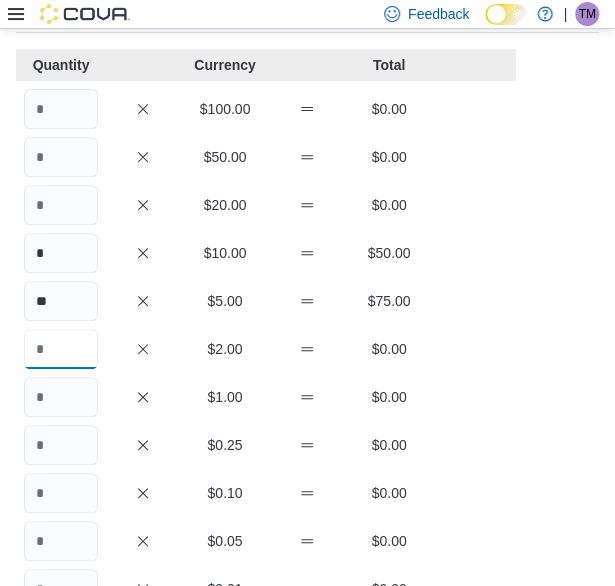 click at bounding box center [61, 349] 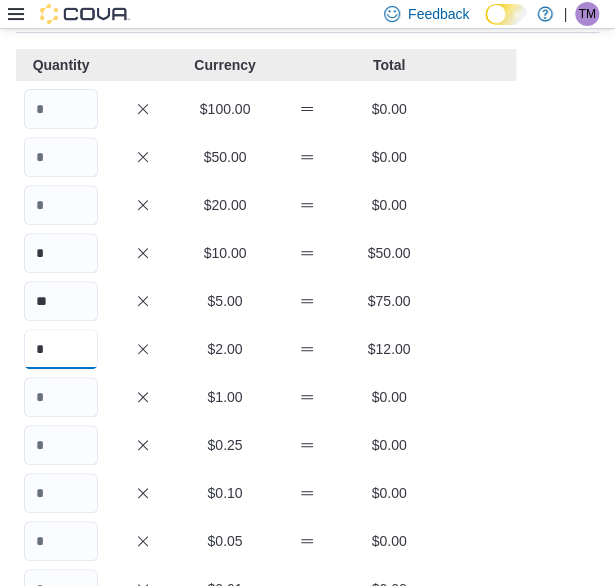 type on "*" 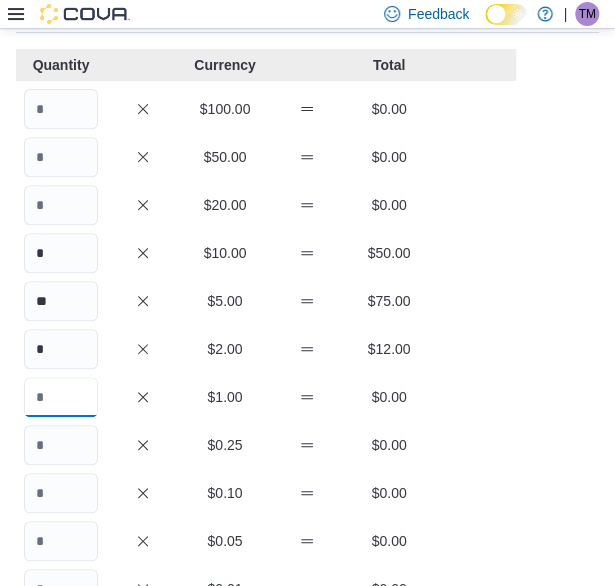 click at bounding box center [61, 397] 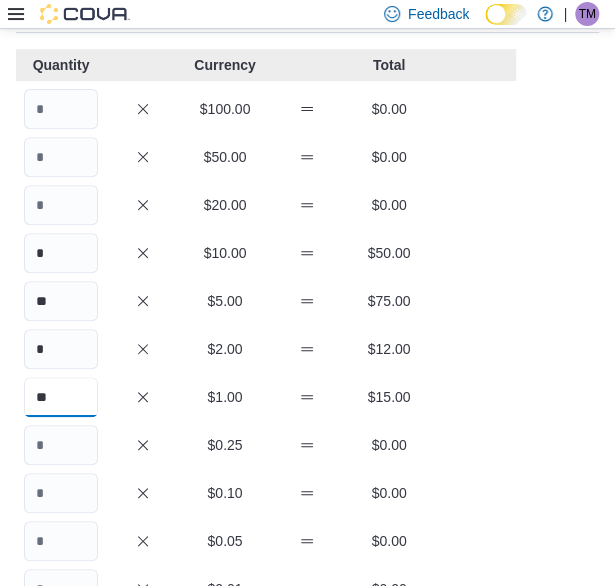 type on "**" 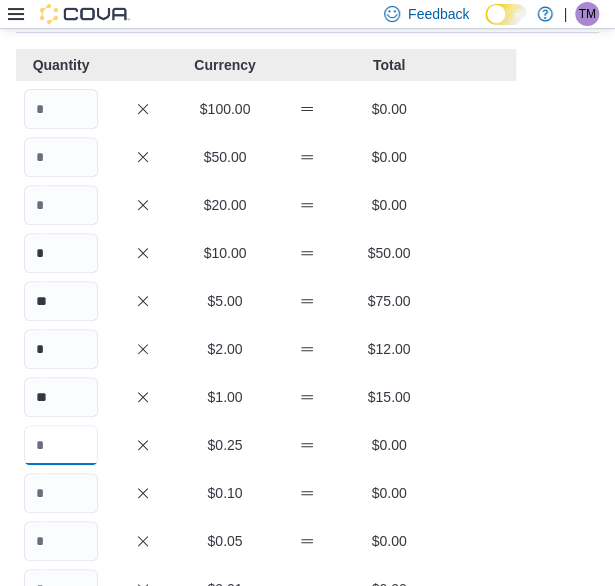 click at bounding box center (61, 445) 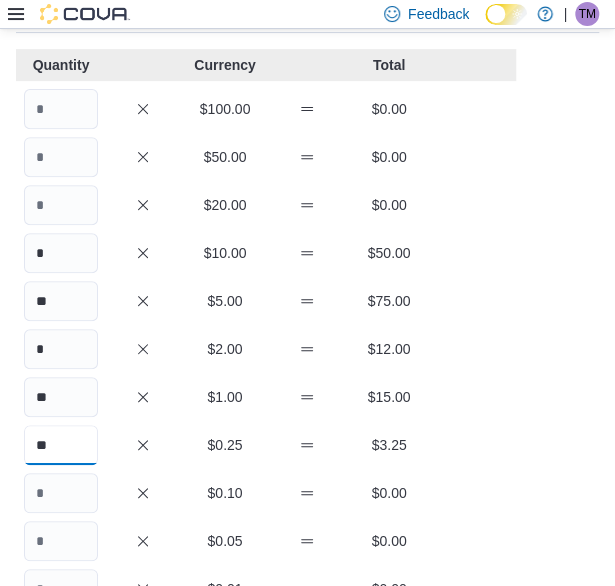 type on "**" 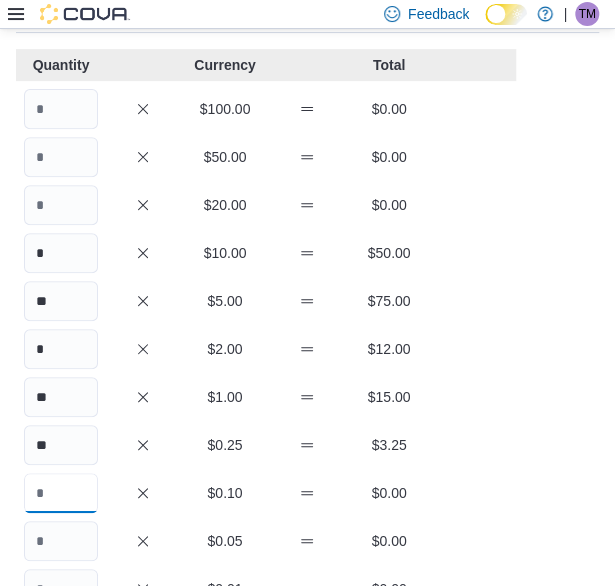 click at bounding box center [61, 493] 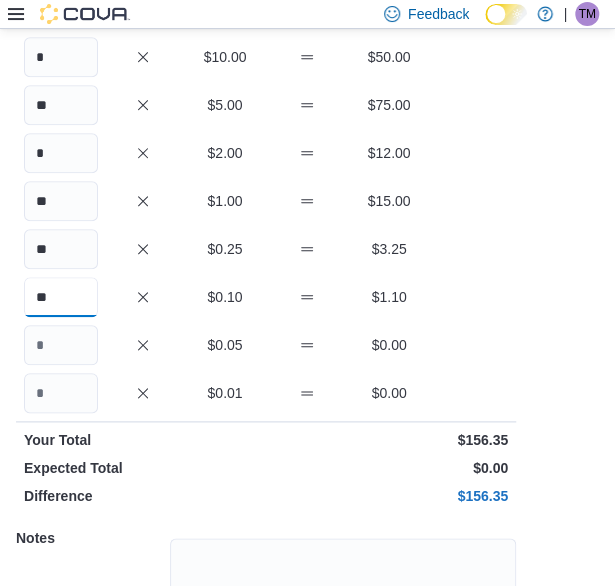 scroll, scrollTop: 317, scrollLeft: 0, axis: vertical 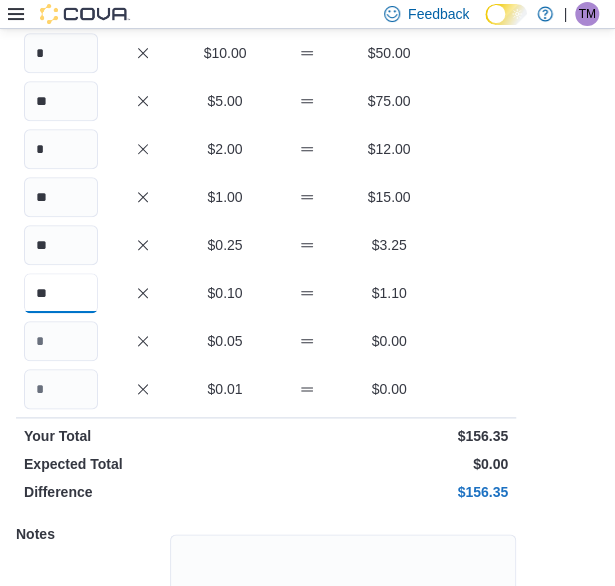 type on "**" 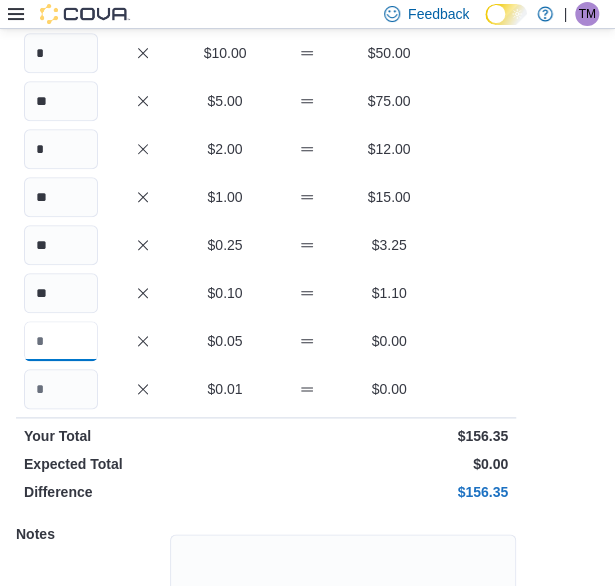 drag, startPoint x: 55, startPoint y: 353, endPoint x: 58, endPoint y: 339, distance: 14.3178215 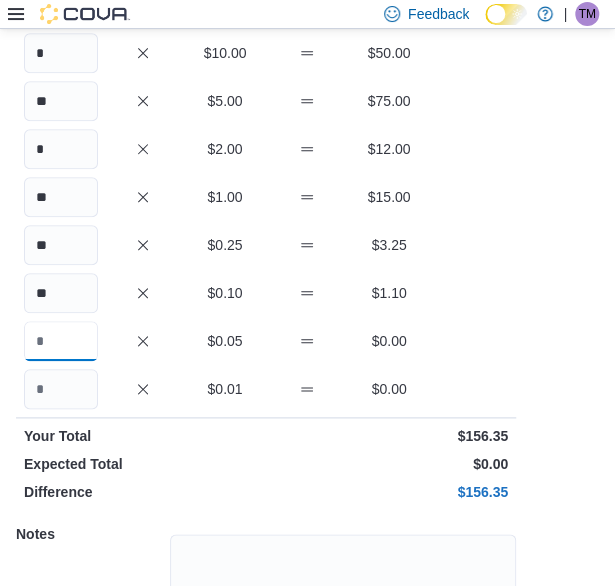 click at bounding box center [61, 341] 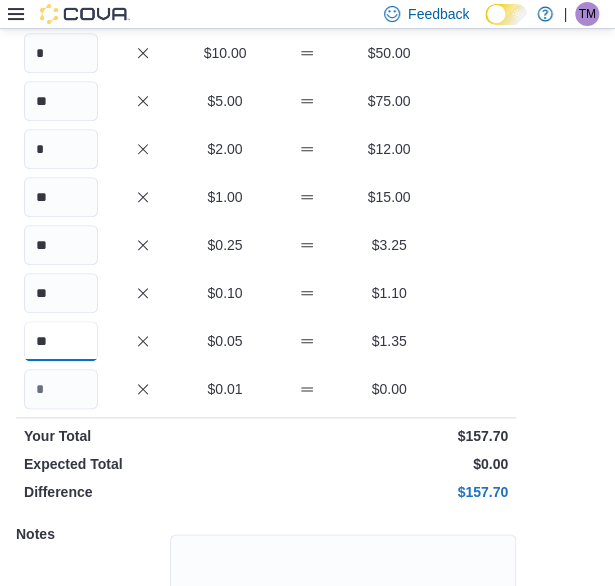 scroll, scrollTop: 217, scrollLeft: 0, axis: vertical 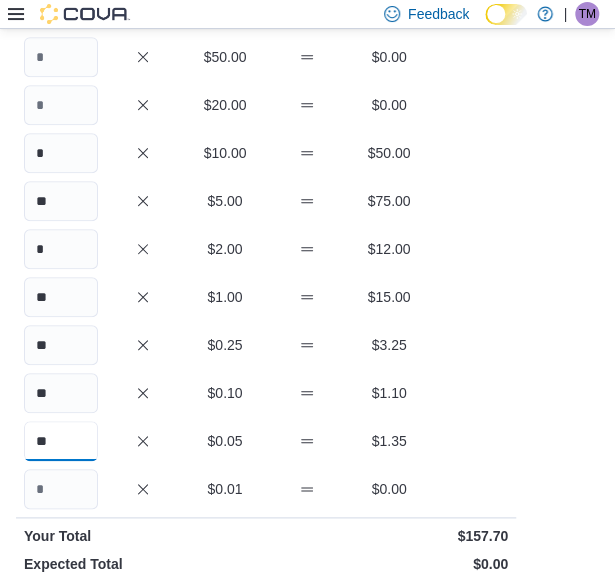 type on "**" 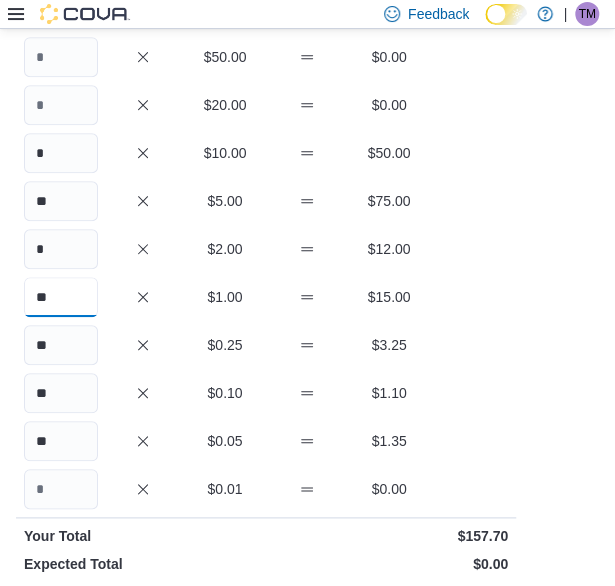 click on "**" at bounding box center [61, 297] 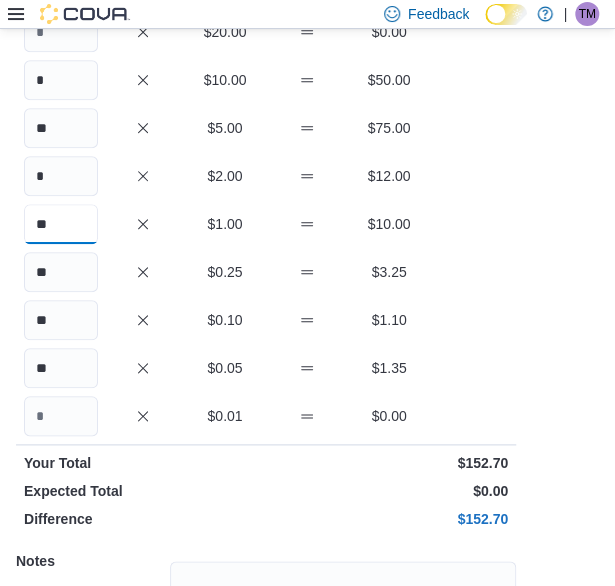 scroll, scrollTop: 190, scrollLeft: 0, axis: vertical 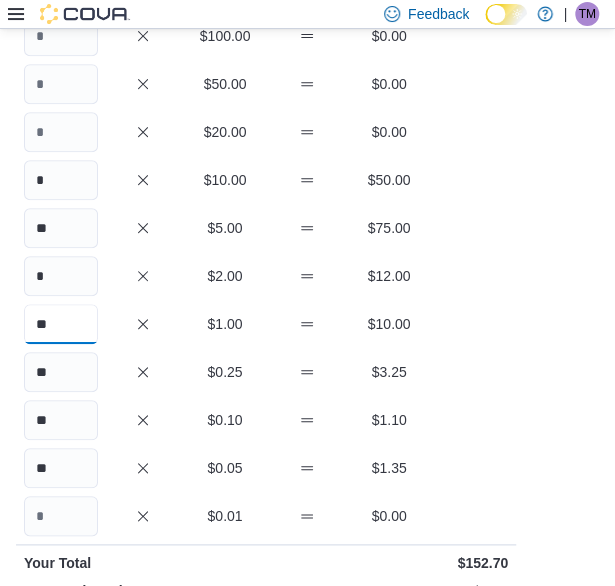 type on "**" 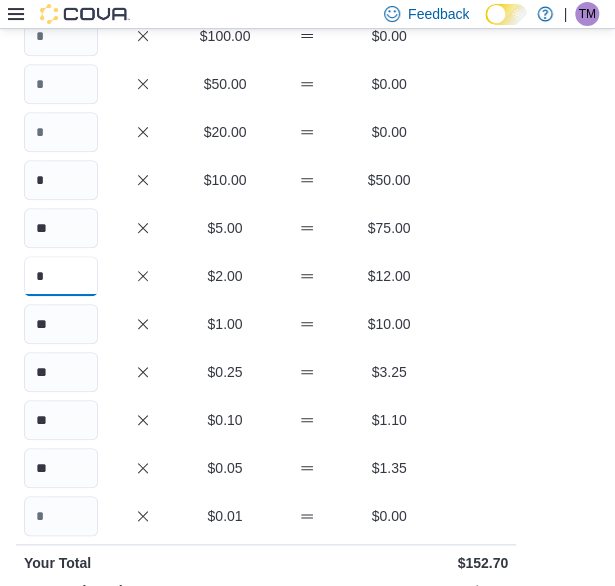 click on "*" at bounding box center [61, 276] 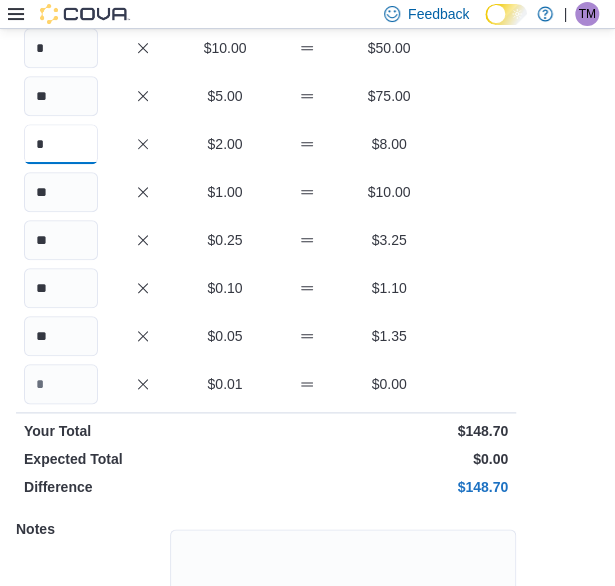 scroll, scrollTop: 290, scrollLeft: 0, axis: vertical 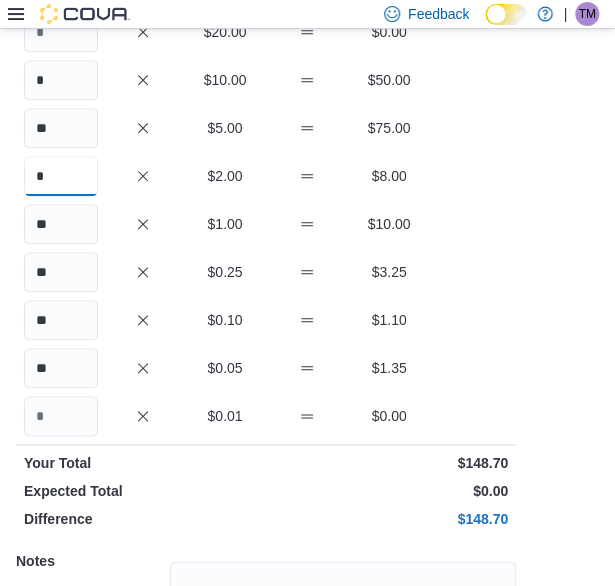 click on "*" at bounding box center (61, 176) 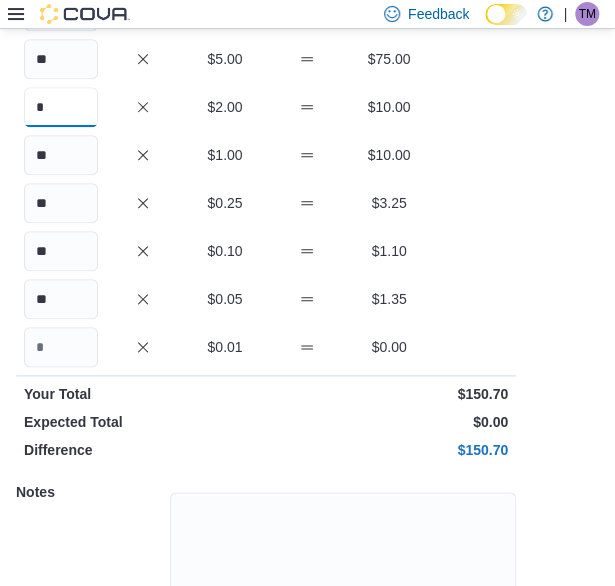 scroll, scrollTop: 390, scrollLeft: 0, axis: vertical 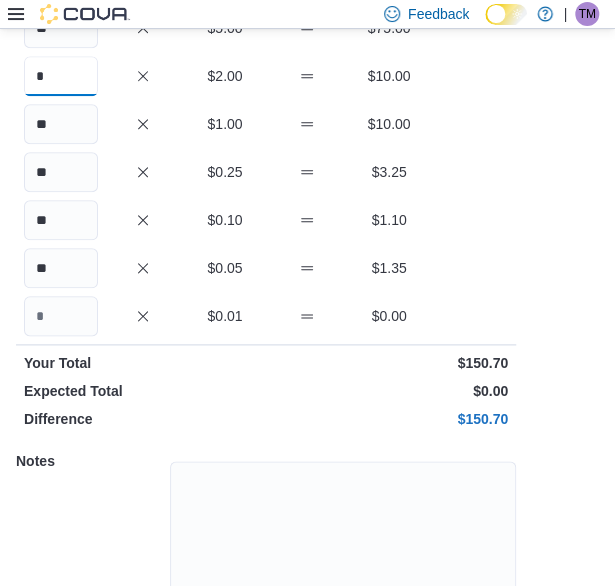 type on "*" 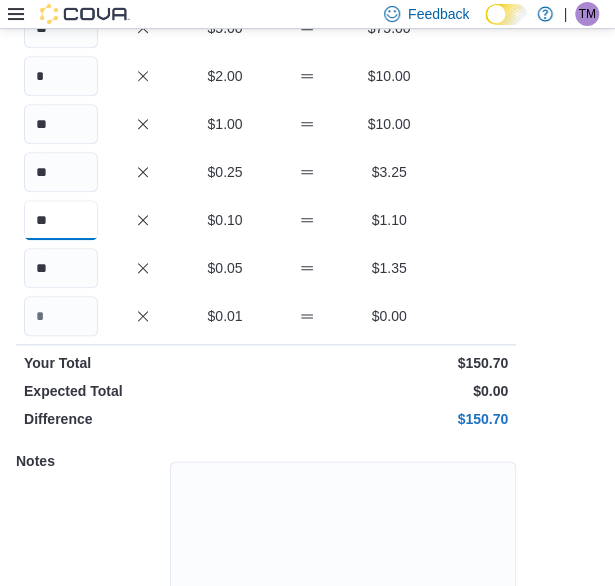 click on "**" at bounding box center [61, 220] 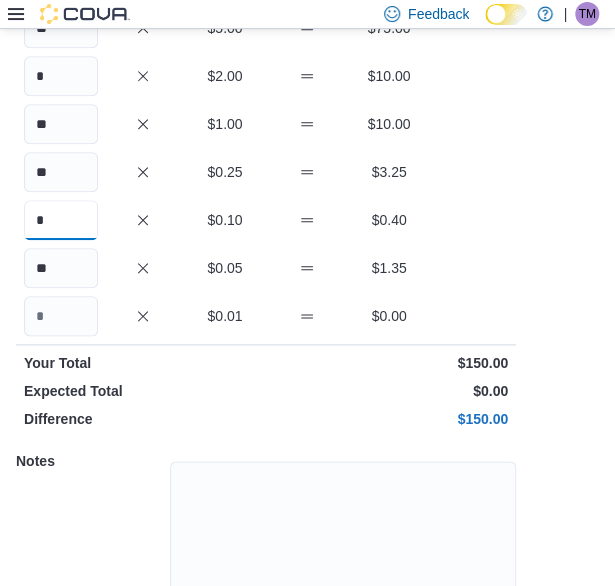 type on "*" 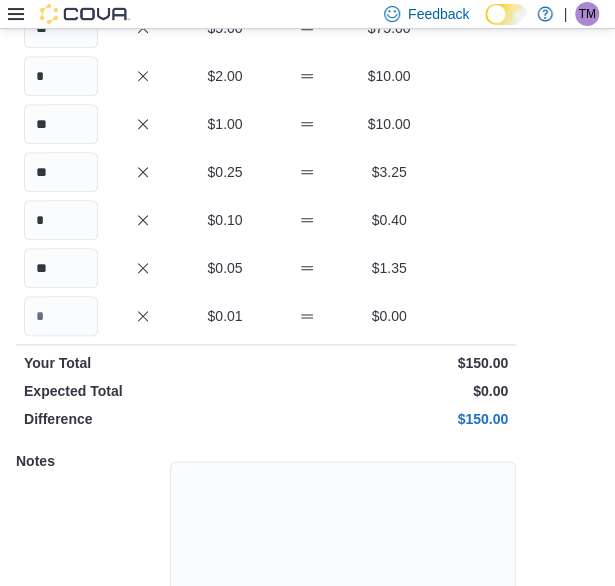 click on "Cash Management …   Cash In Drawer 2 : Cash In Feedback   Quantity Currency Total $100.00 $0.00 $50.00 $0.00 $20.00 $0.00 * $10.00 $50.00 ** $5.00 $75.00 * $2.00 $10.00 ** $1.00 $10.00 ** $0.25 $3.25 * $0.10 $0.40 ** $0.05 $1.35 $0.01 $0.00 Your Total $150.00 Expected Total $0.00 Difference $150.00 Notes Cancel Save" at bounding box center (307, 162) 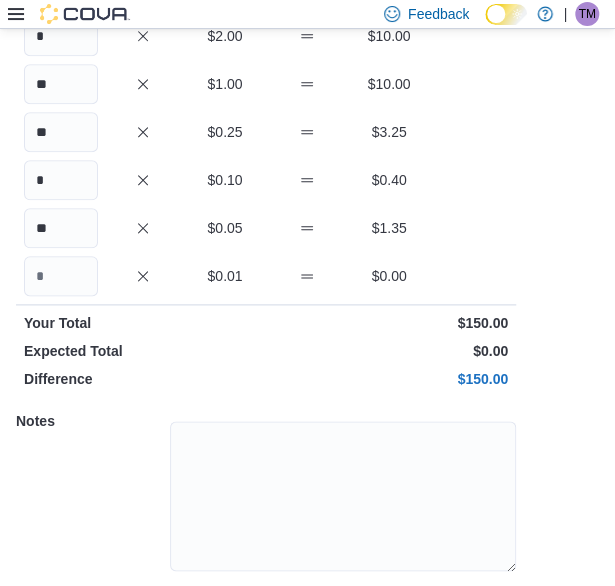 scroll, scrollTop: 490, scrollLeft: 0, axis: vertical 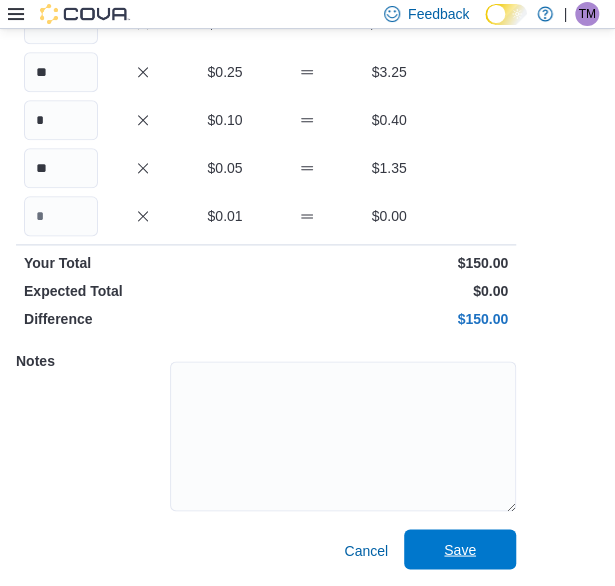 click on "Save" at bounding box center [460, 549] 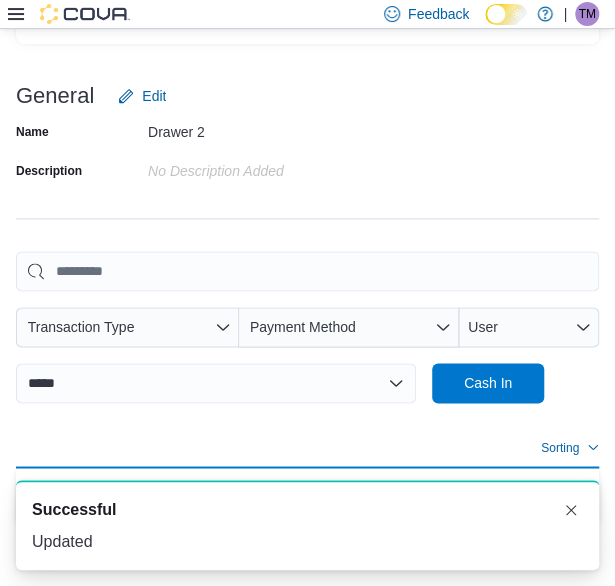 scroll, scrollTop: 538, scrollLeft: 0, axis: vertical 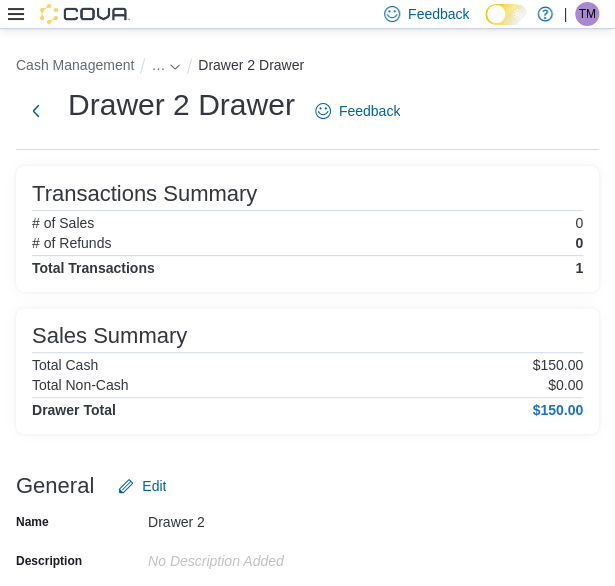 click 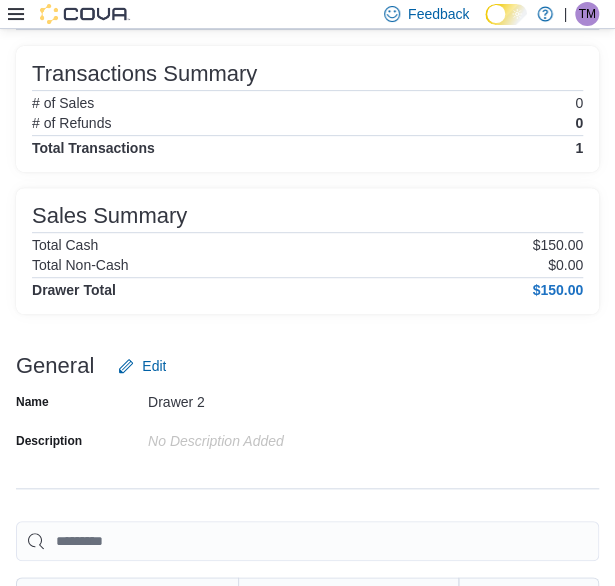 scroll, scrollTop: 0, scrollLeft: 0, axis: both 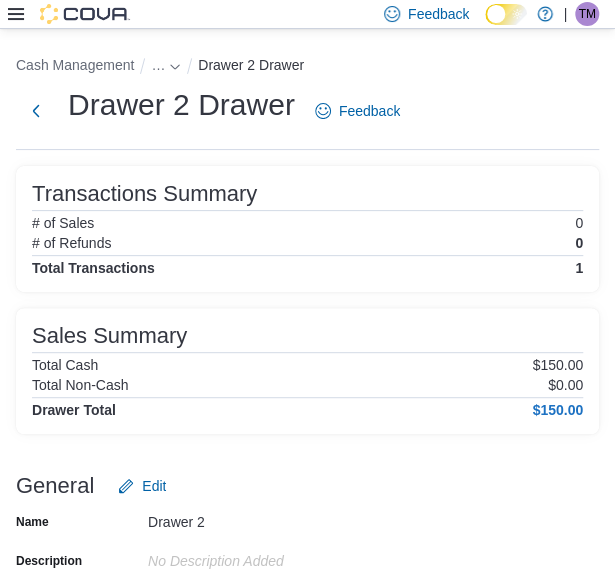 click 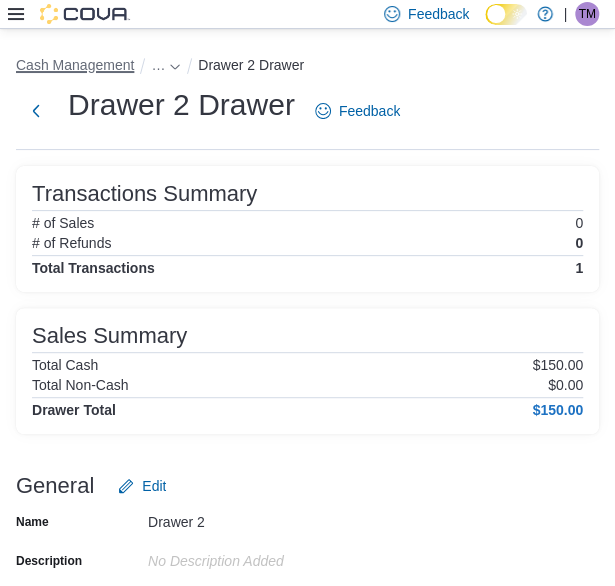 click on "Cash Management" at bounding box center (75, 65) 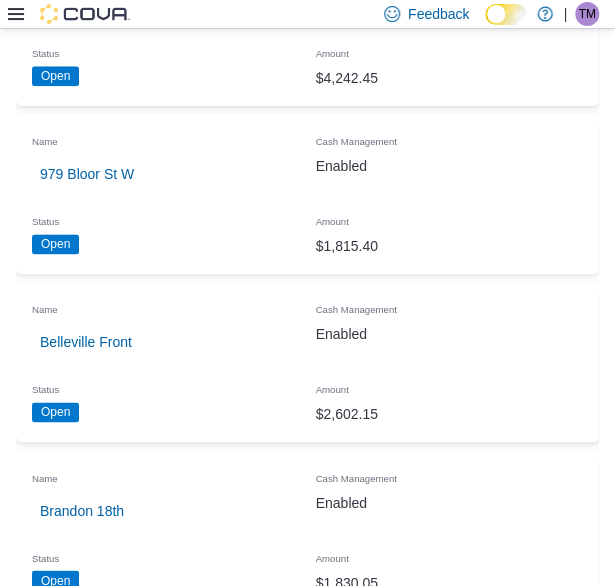 scroll, scrollTop: 600, scrollLeft: 0, axis: vertical 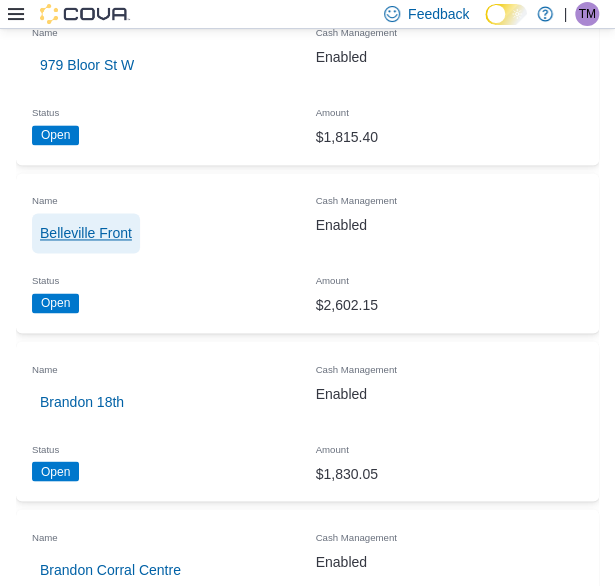 click on "Belleville Front" at bounding box center [86, 233] 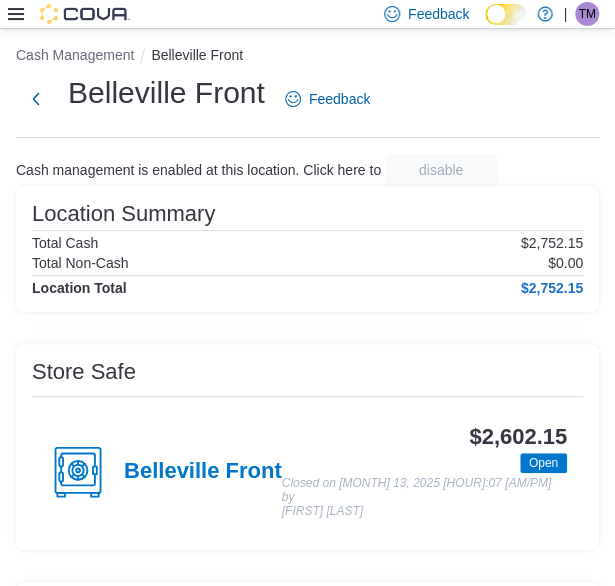 scroll, scrollTop: 449, scrollLeft: 0, axis: vertical 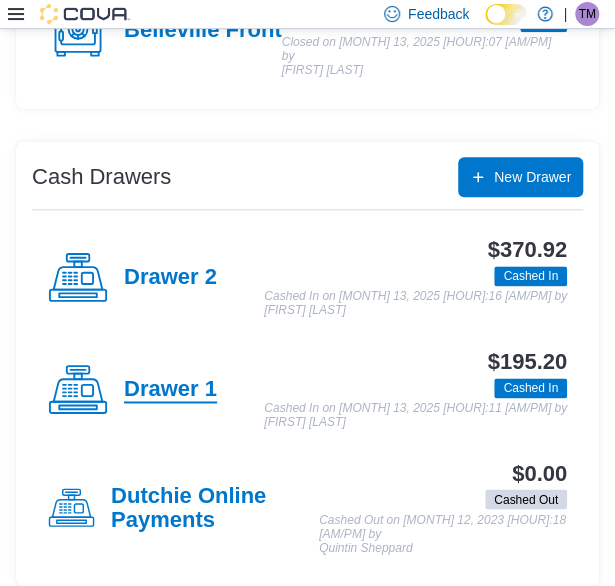 click on "Drawer 1" at bounding box center (170, 390) 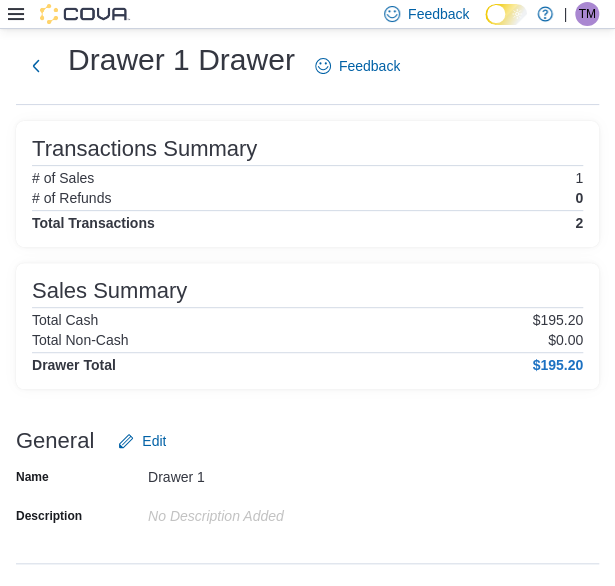 scroll, scrollTop: 0, scrollLeft: 0, axis: both 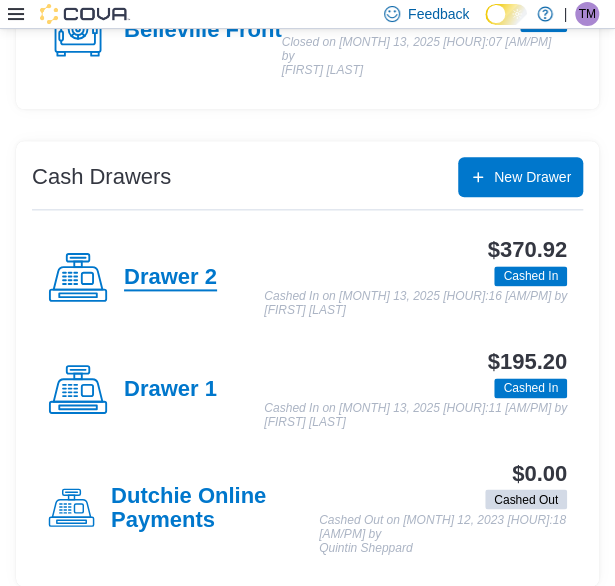 click on "Drawer 2" at bounding box center [170, 278] 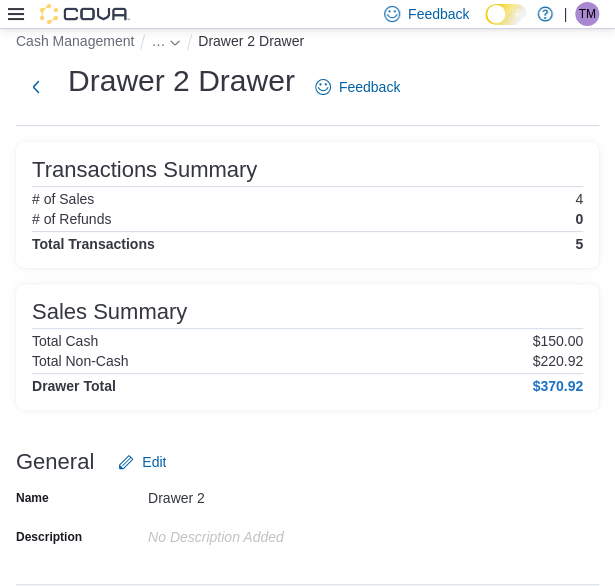 scroll, scrollTop: 0, scrollLeft: 0, axis: both 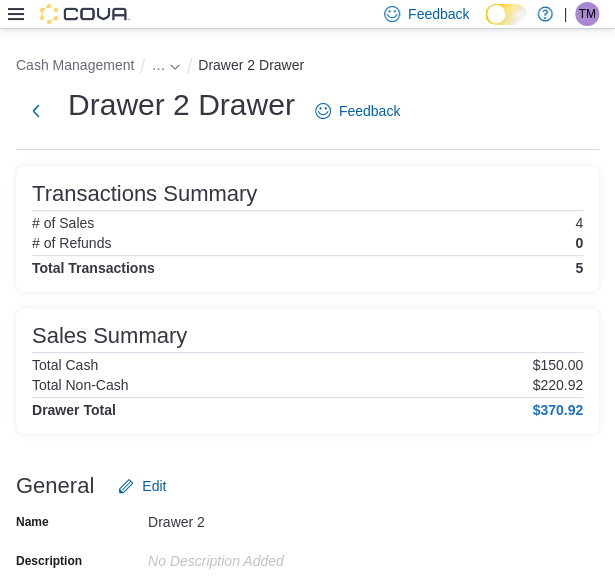click 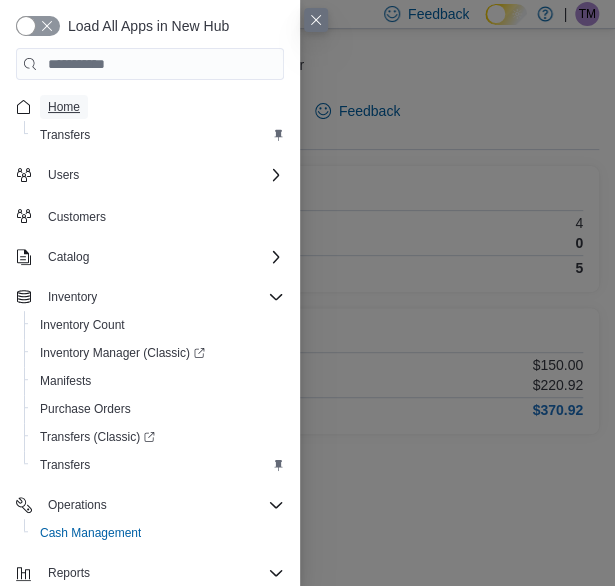 click on "Home" at bounding box center (64, 107) 